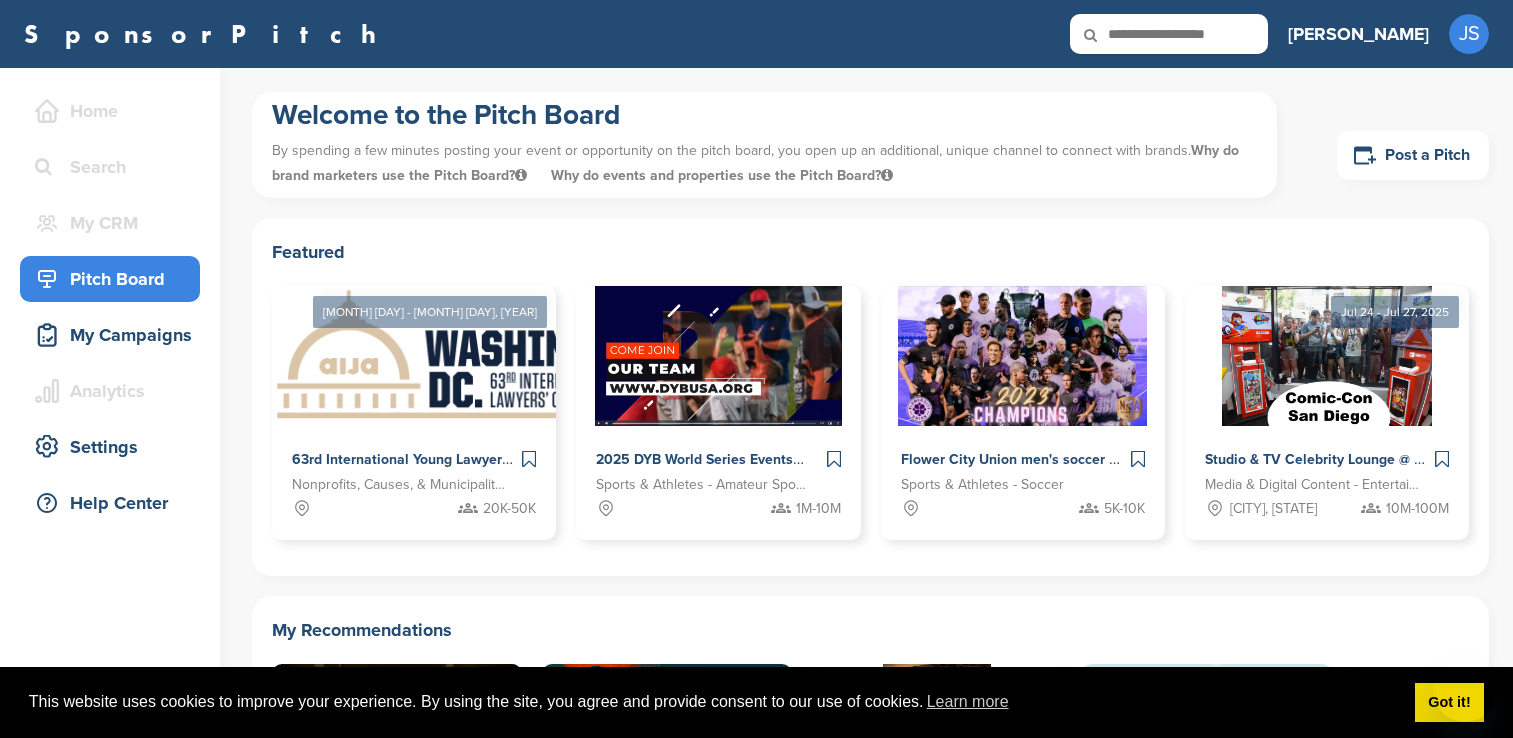 scroll, scrollTop: 0, scrollLeft: 0, axis: both 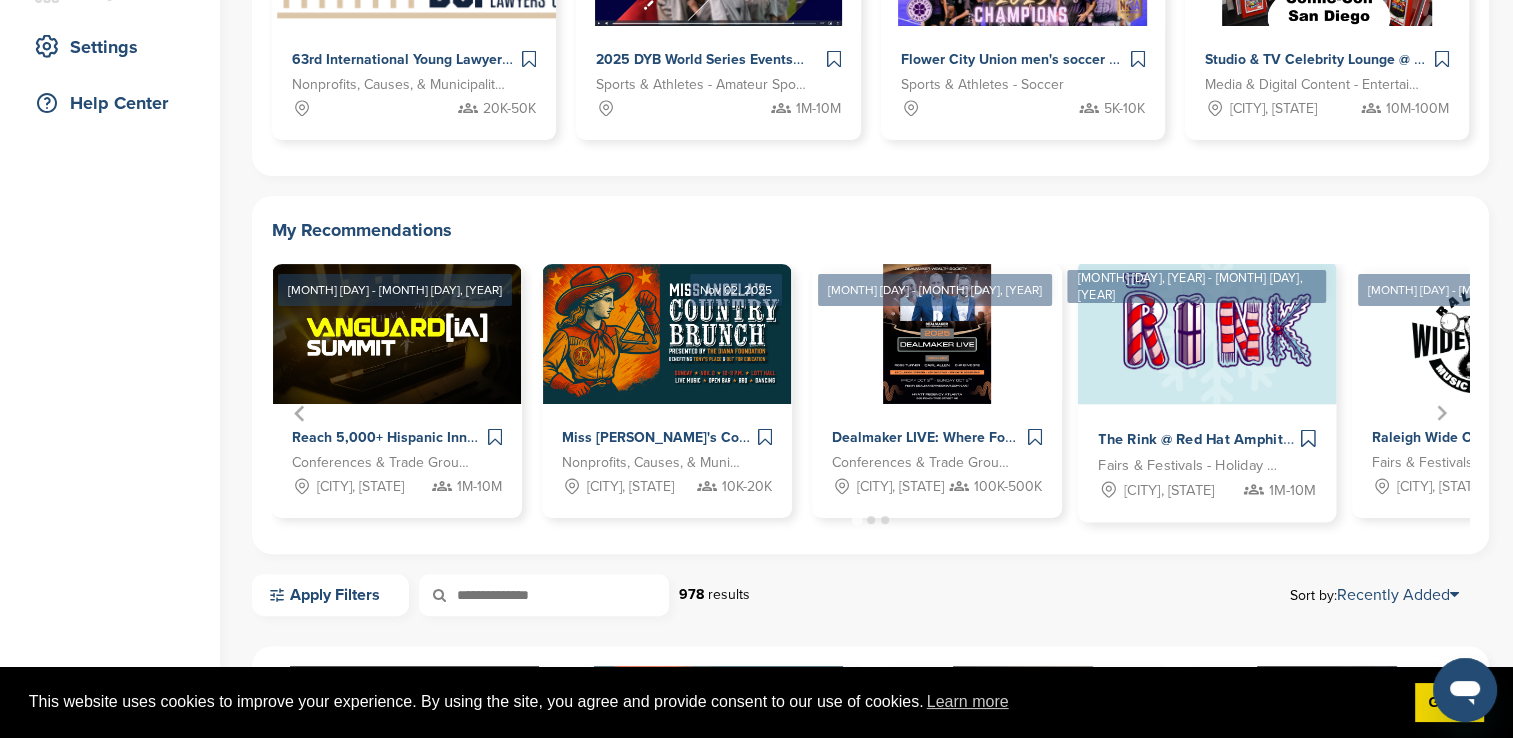 click on "The Rink @ Red Hat Amphitheater - Raleigh's Best and Brightest Holiday Tradition
Fairs & Festivals - Holiday Festival
Raleigh, [STATE]
1M-10M" at bounding box center (1207, 464) 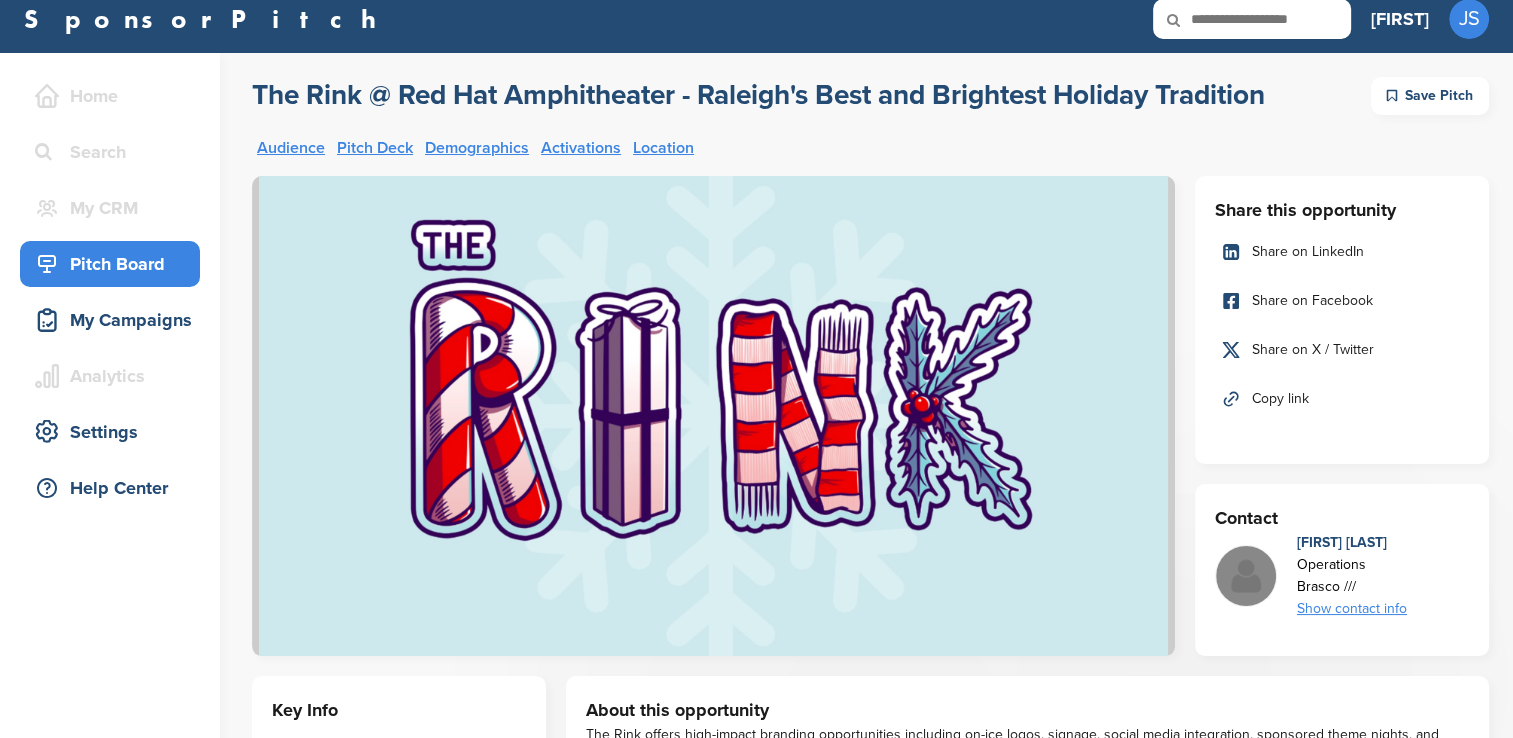 scroll, scrollTop: 400, scrollLeft: 0, axis: vertical 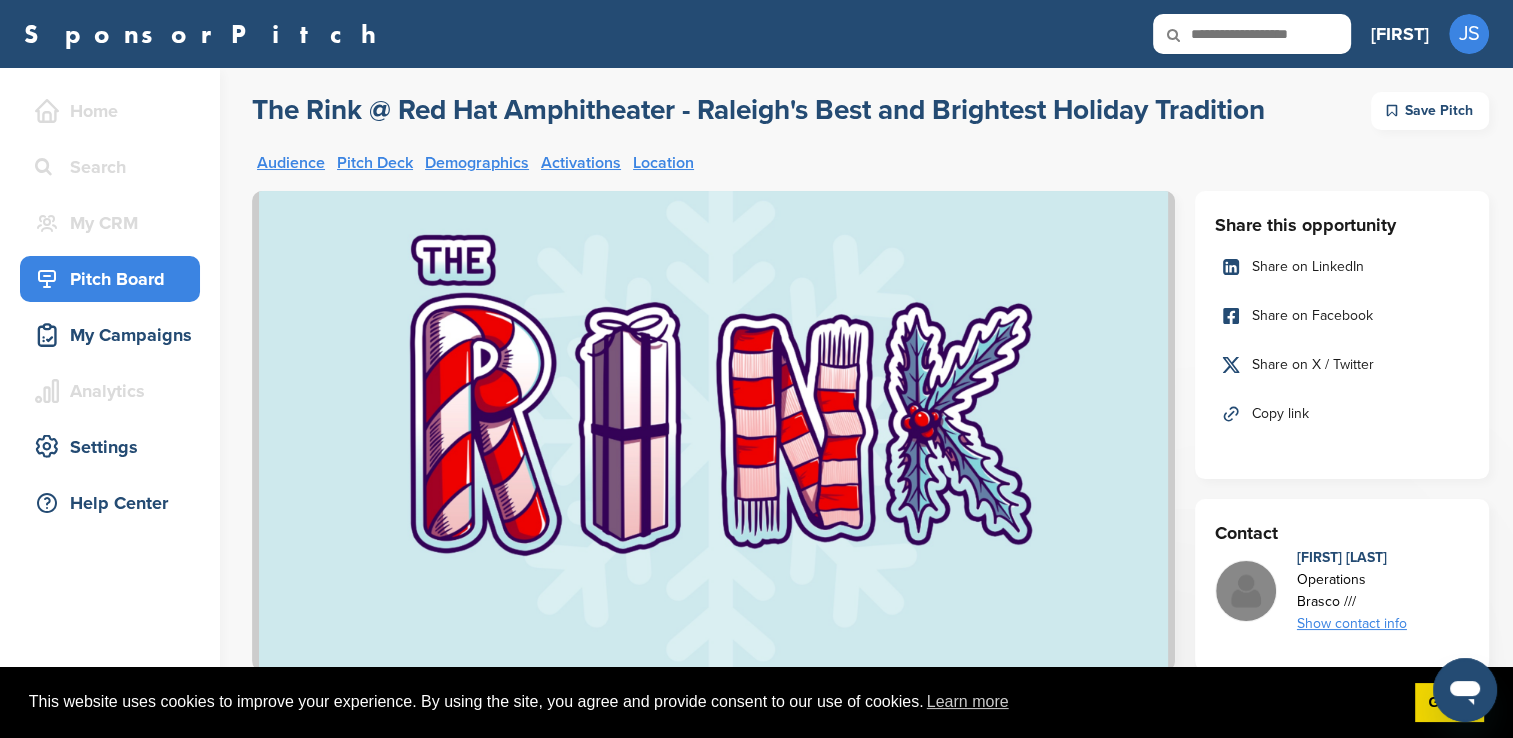 click on "SponsorPitch" at bounding box center [206, 34] 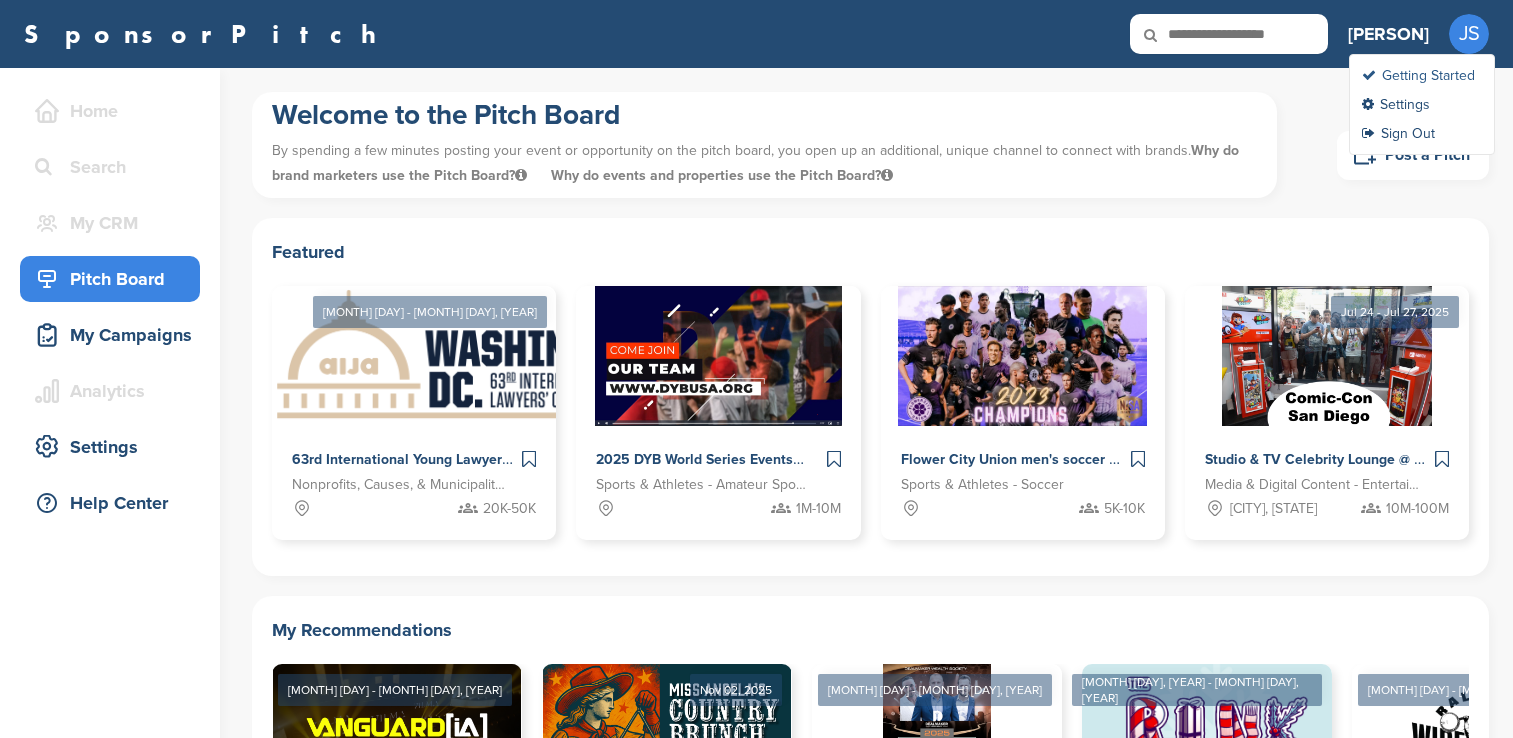 scroll, scrollTop: 0, scrollLeft: 0, axis: both 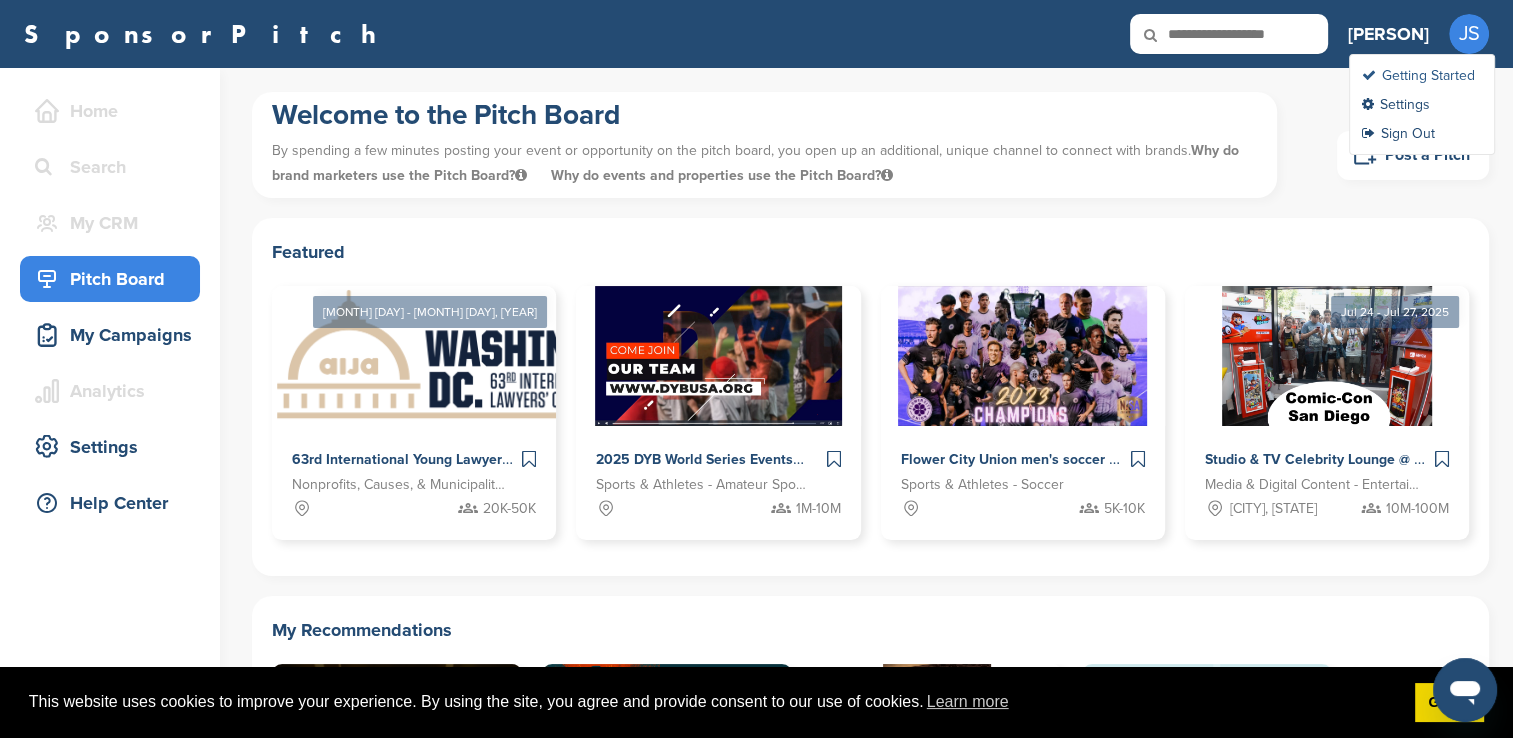 click on "Getting Started" at bounding box center [1418, 75] 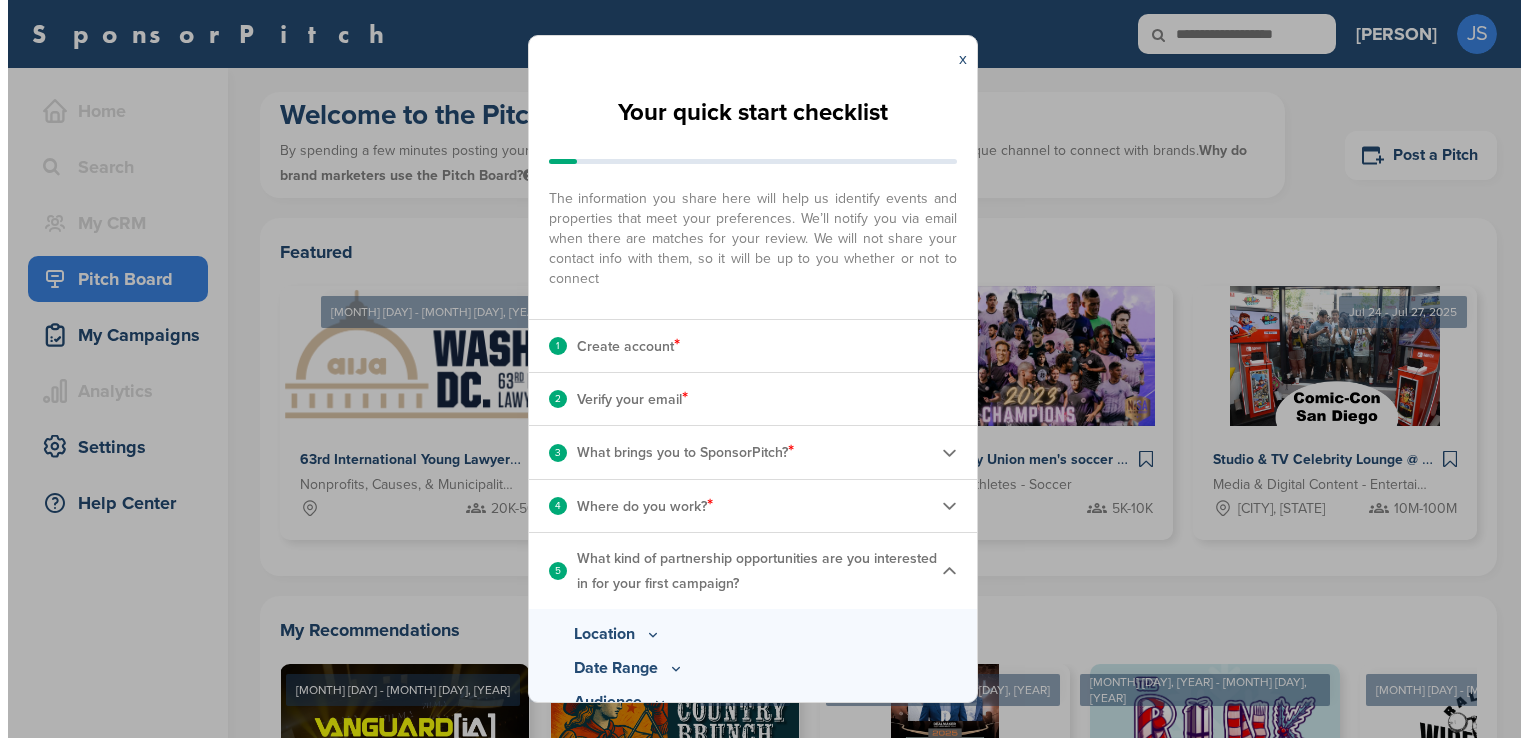 scroll, scrollTop: 0, scrollLeft: 0, axis: both 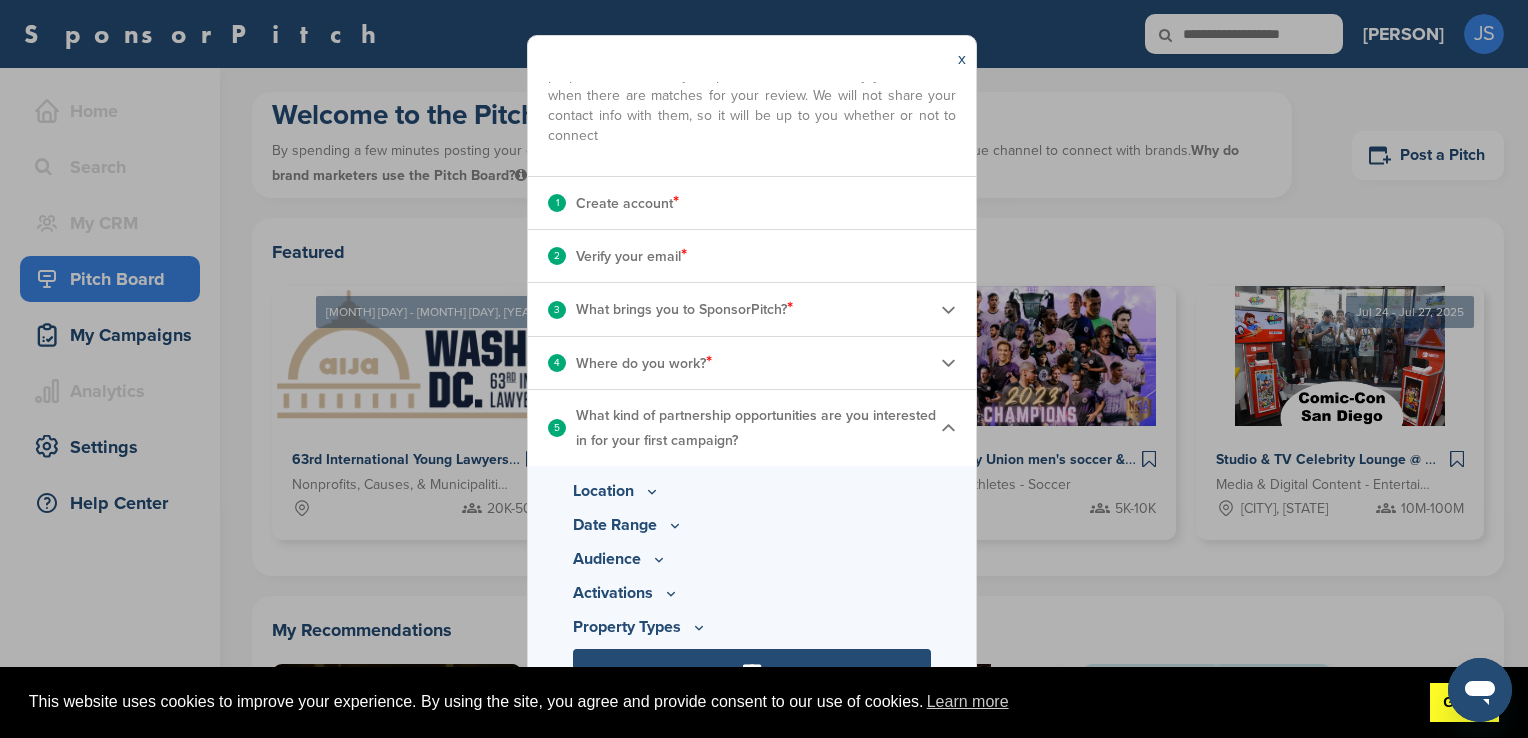 click on "Got it!" at bounding box center (1464, 703) 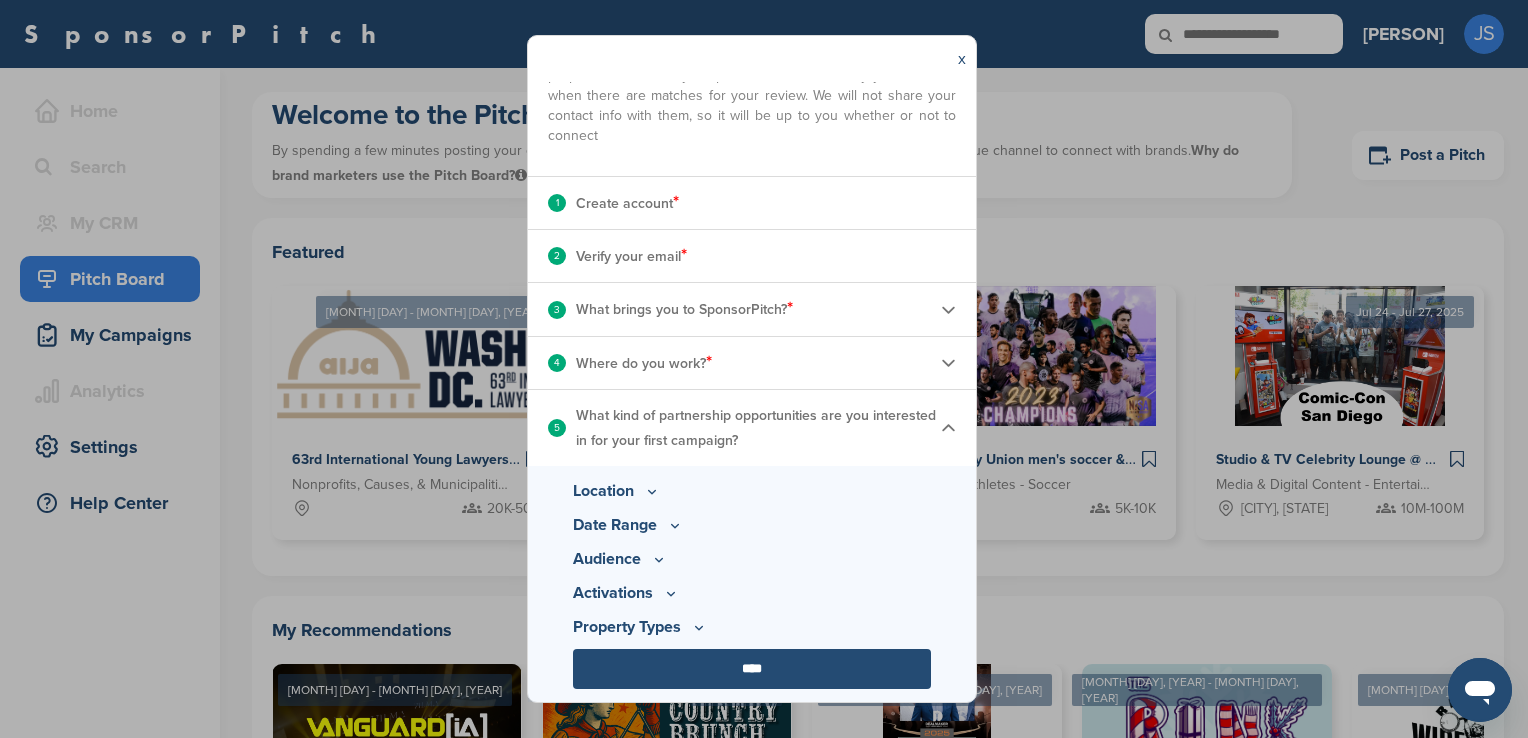 click 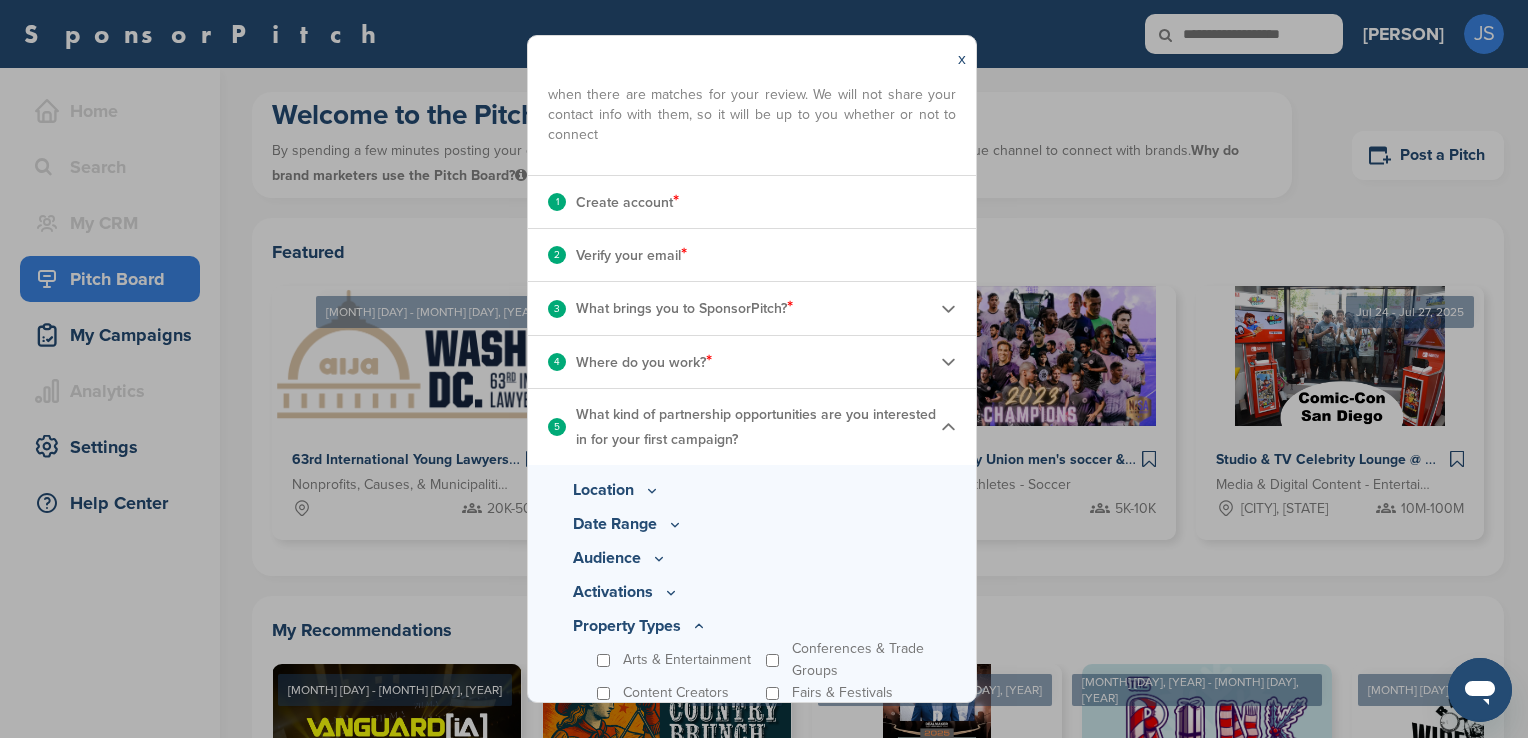 scroll, scrollTop: 320, scrollLeft: 0, axis: vertical 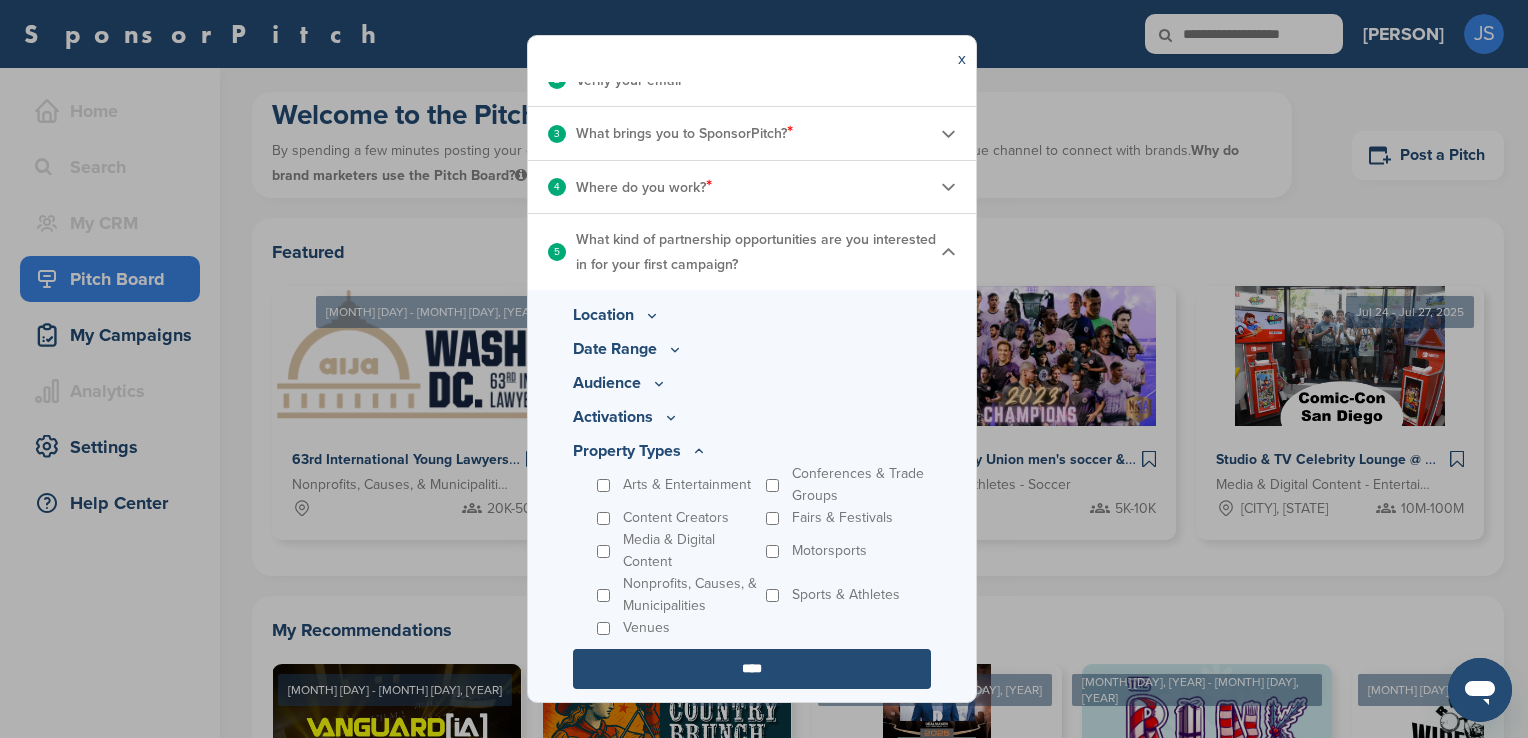 click on "****" at bounding box center (752, 669) 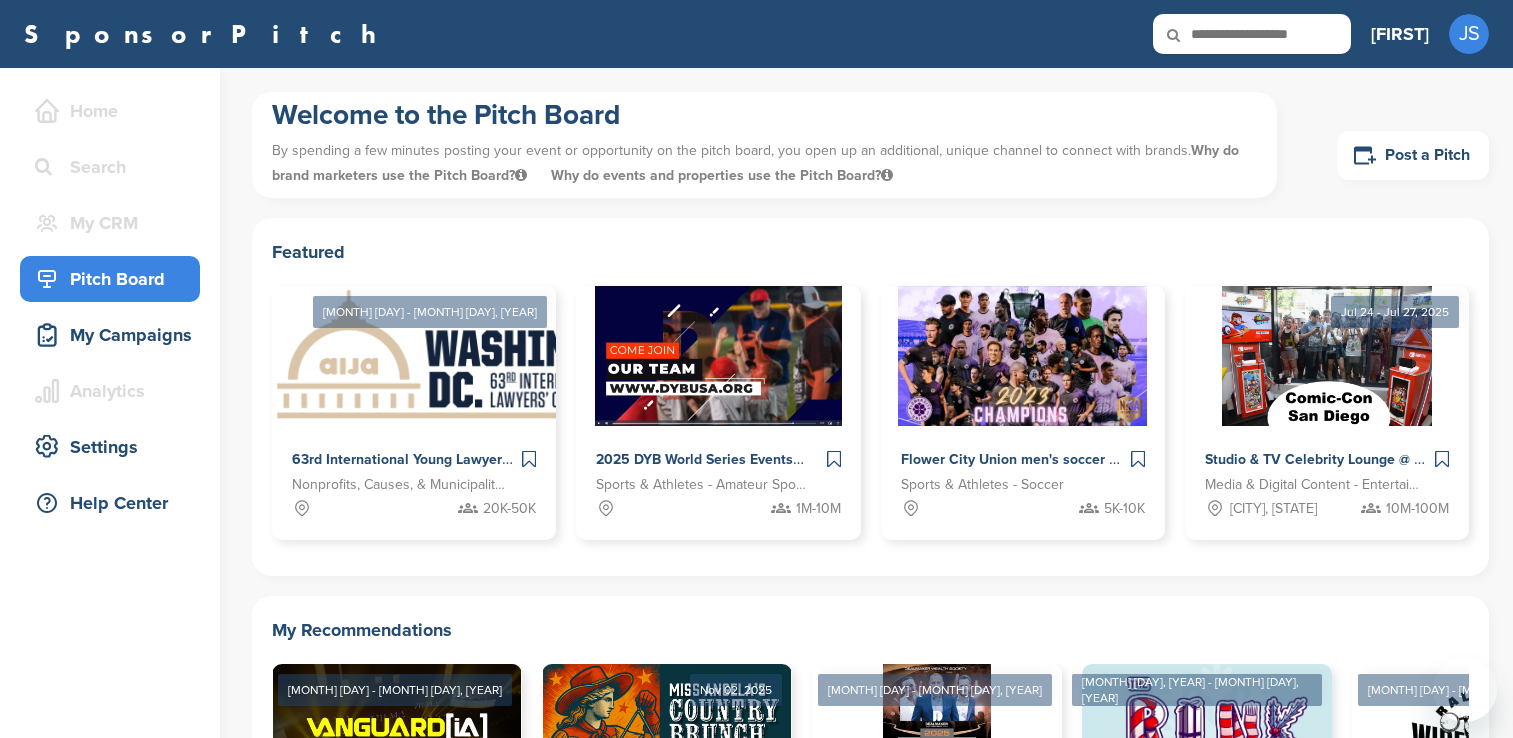 scroll, scrollTop: 0, scrollLeft: 0, axis: both 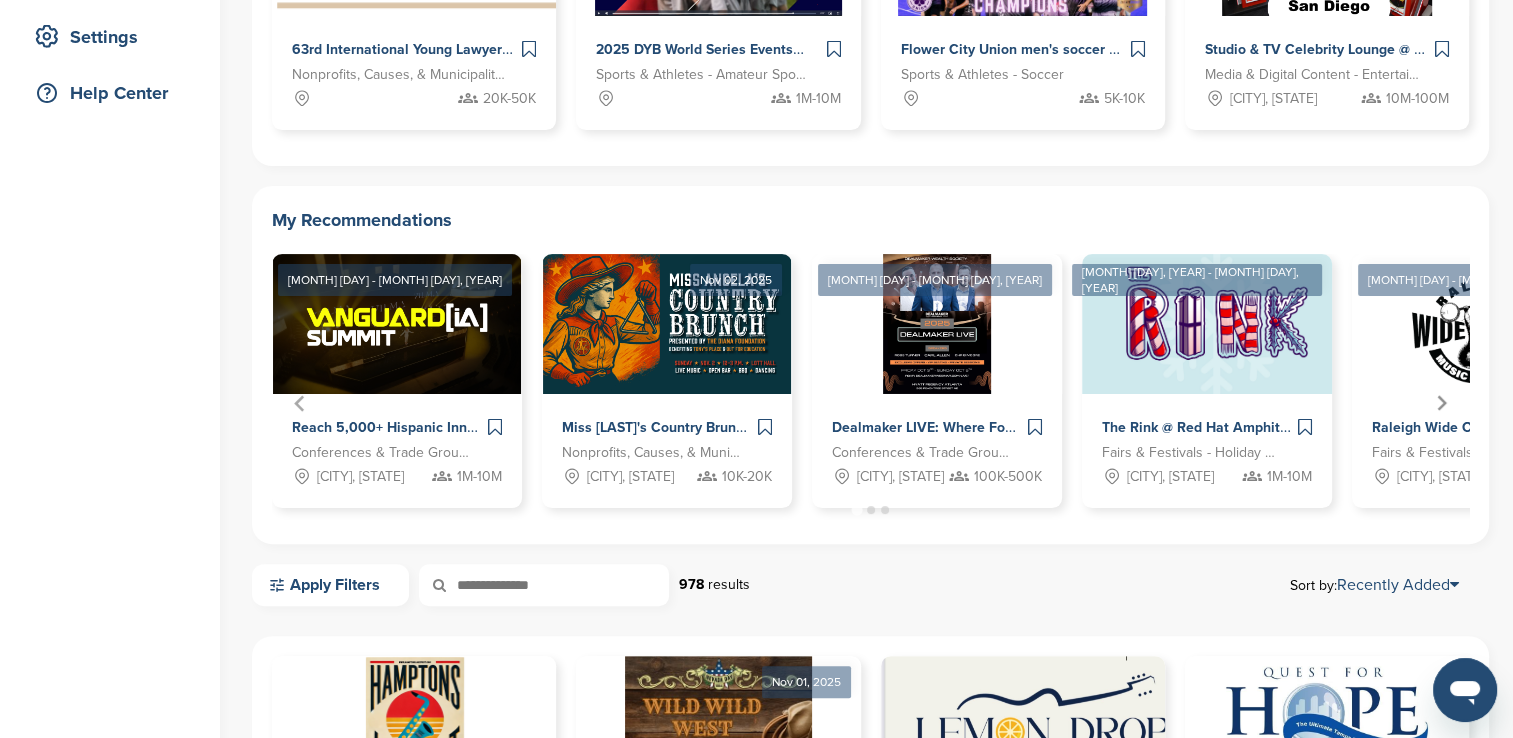 click 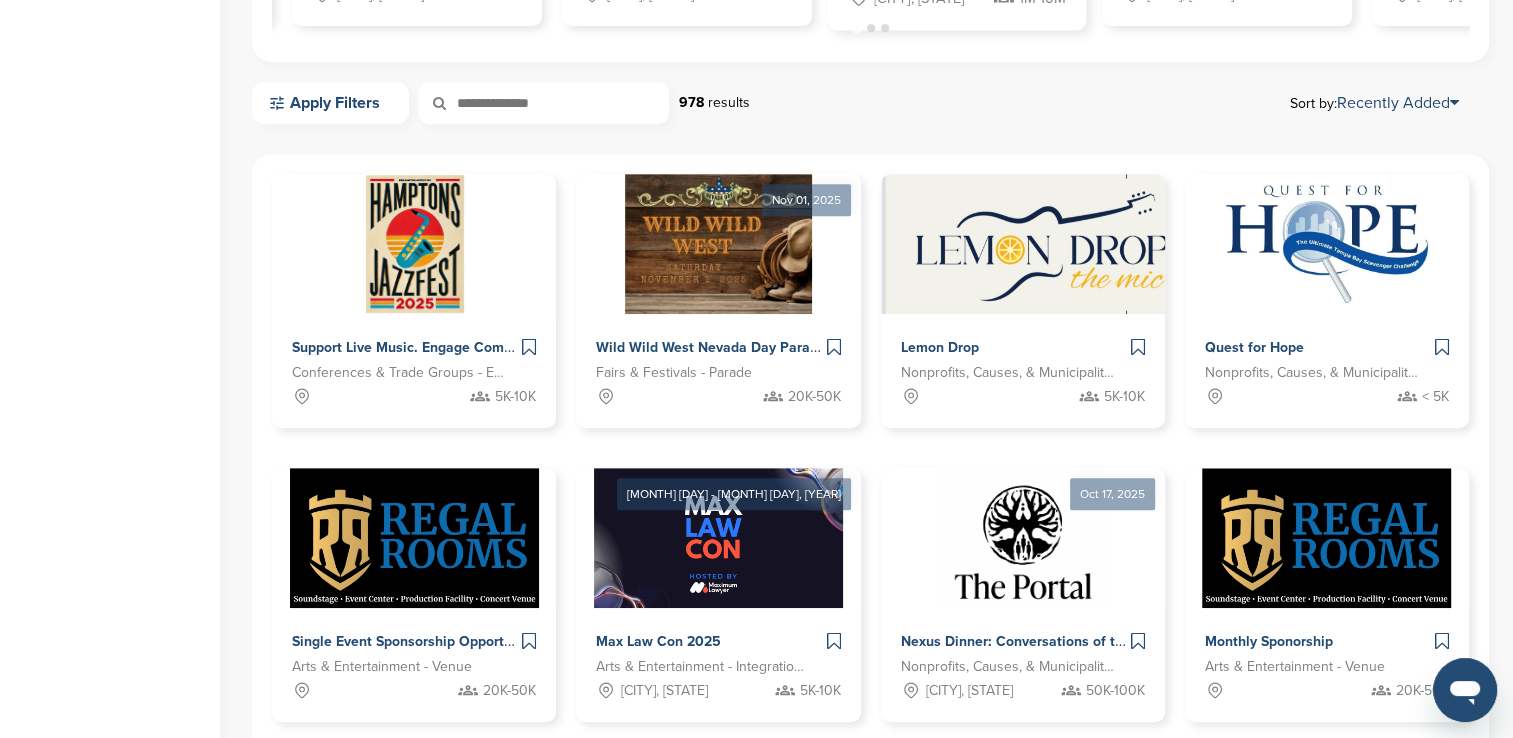 scroll, scrollTop: 1455, scrollLeft: 0, axis: vertical 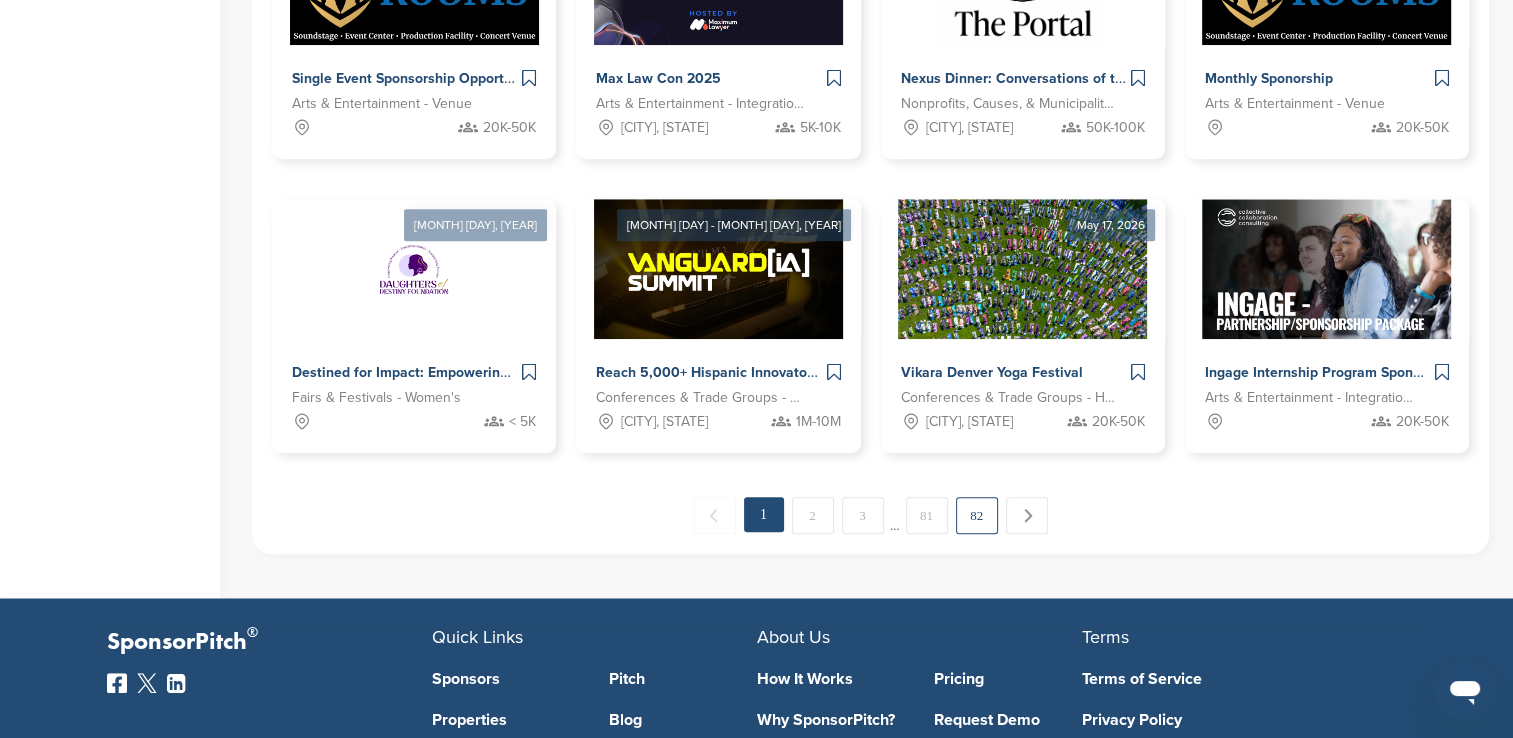 click on "82" at bounding box center (977, 515) 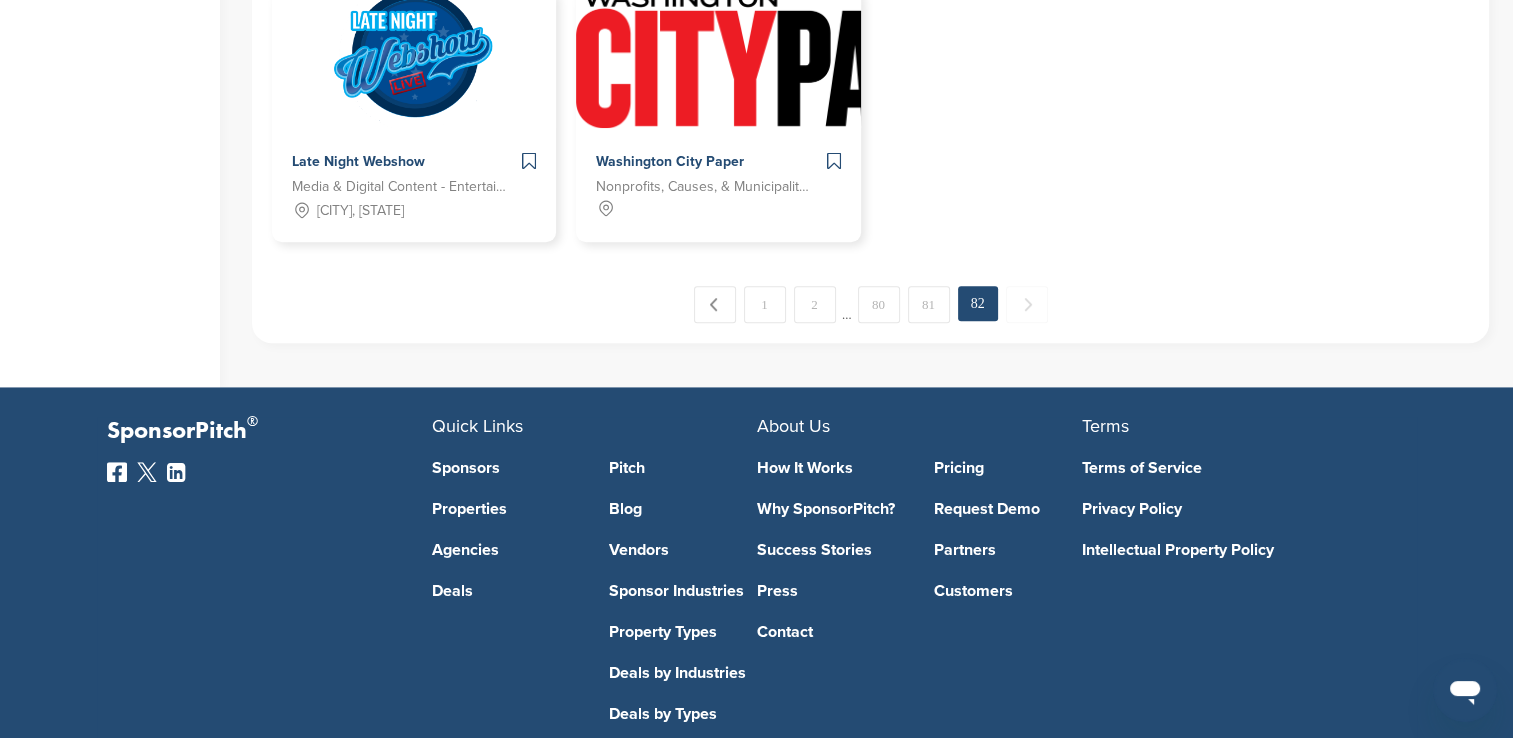 scroll, scrollTop: 1480, scrollLeft: 0, axis: vertical 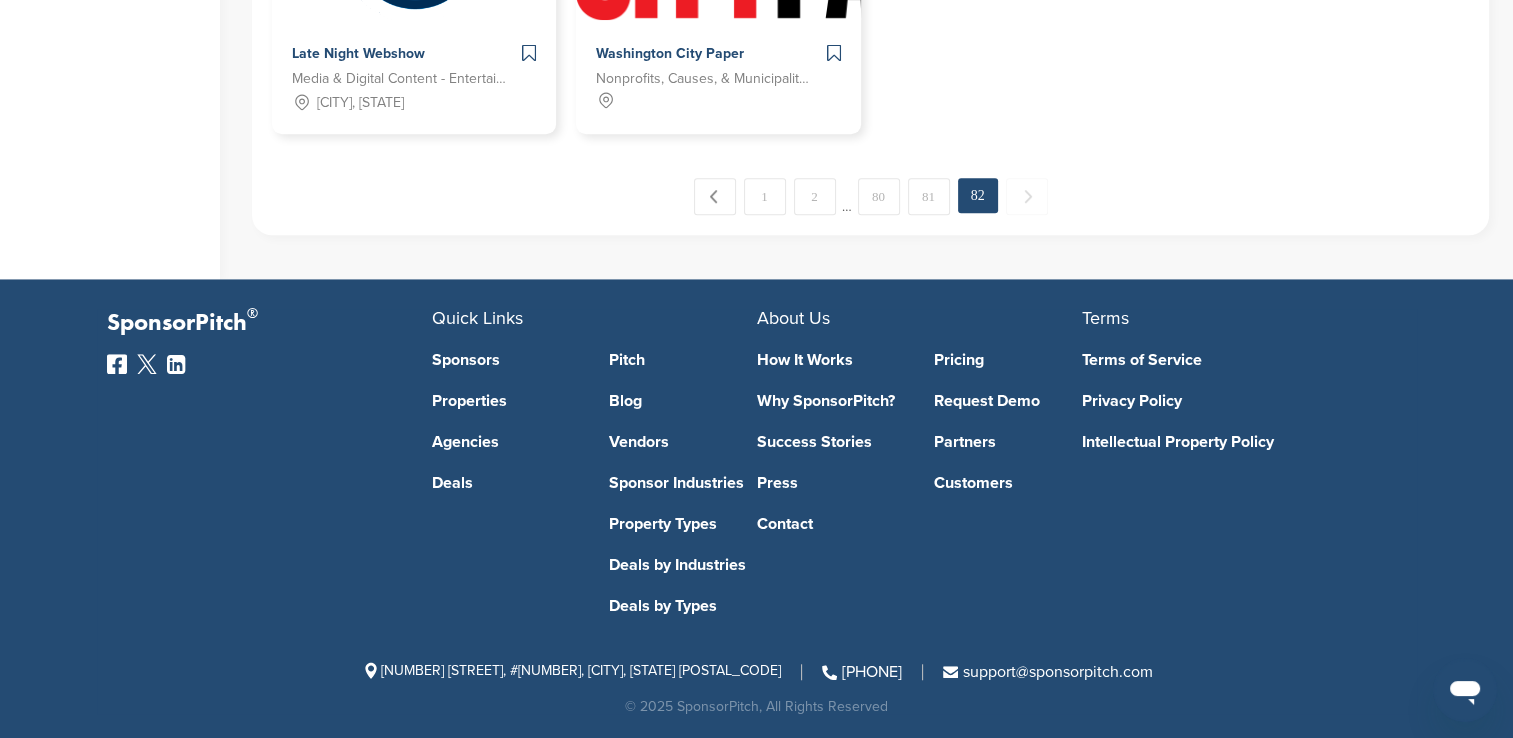 click on "Vendors" at bounding box center (683, 442) 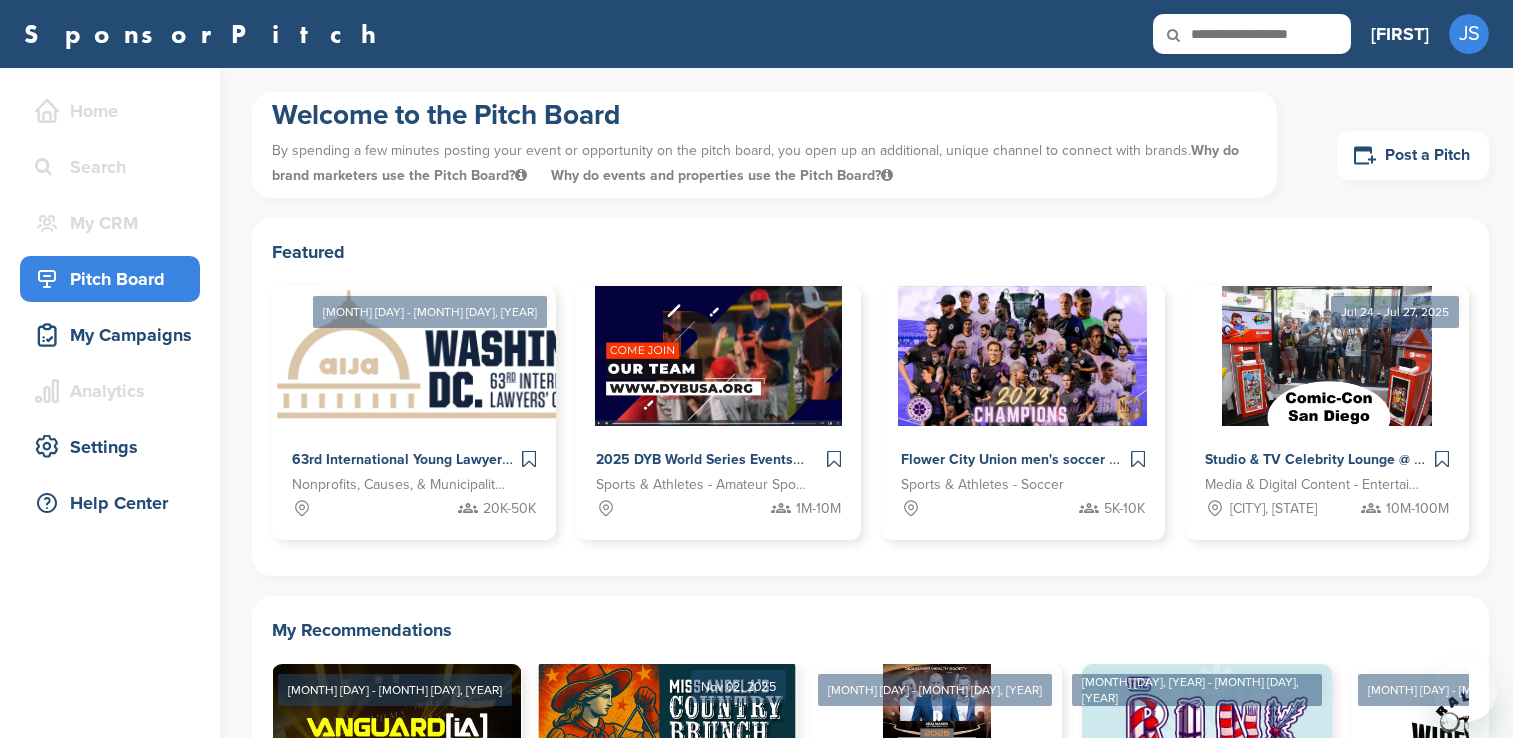 scroll, scrollTop: 0, scrollLeft: 0, axis: both 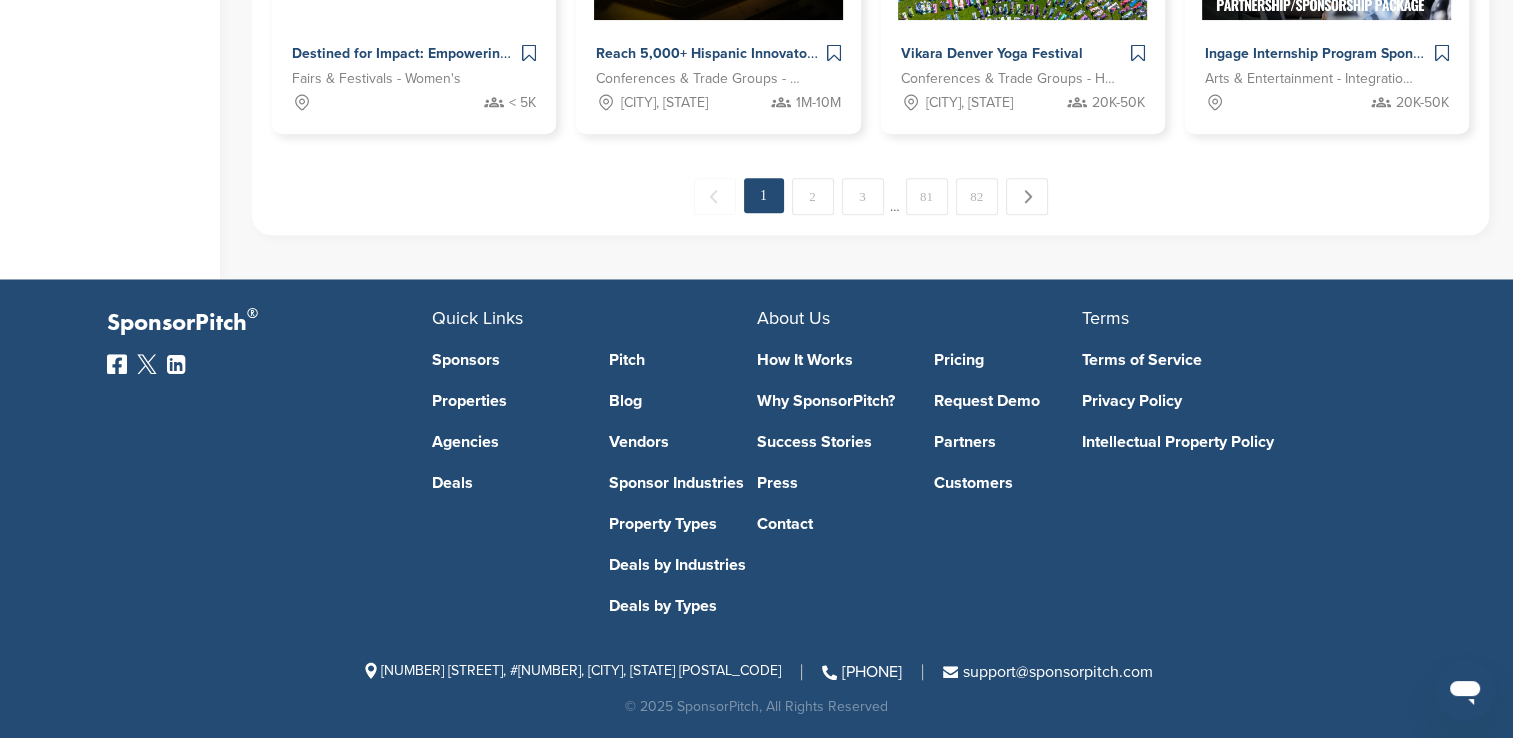 click on "How It Works" at bounding box center (831, 360) 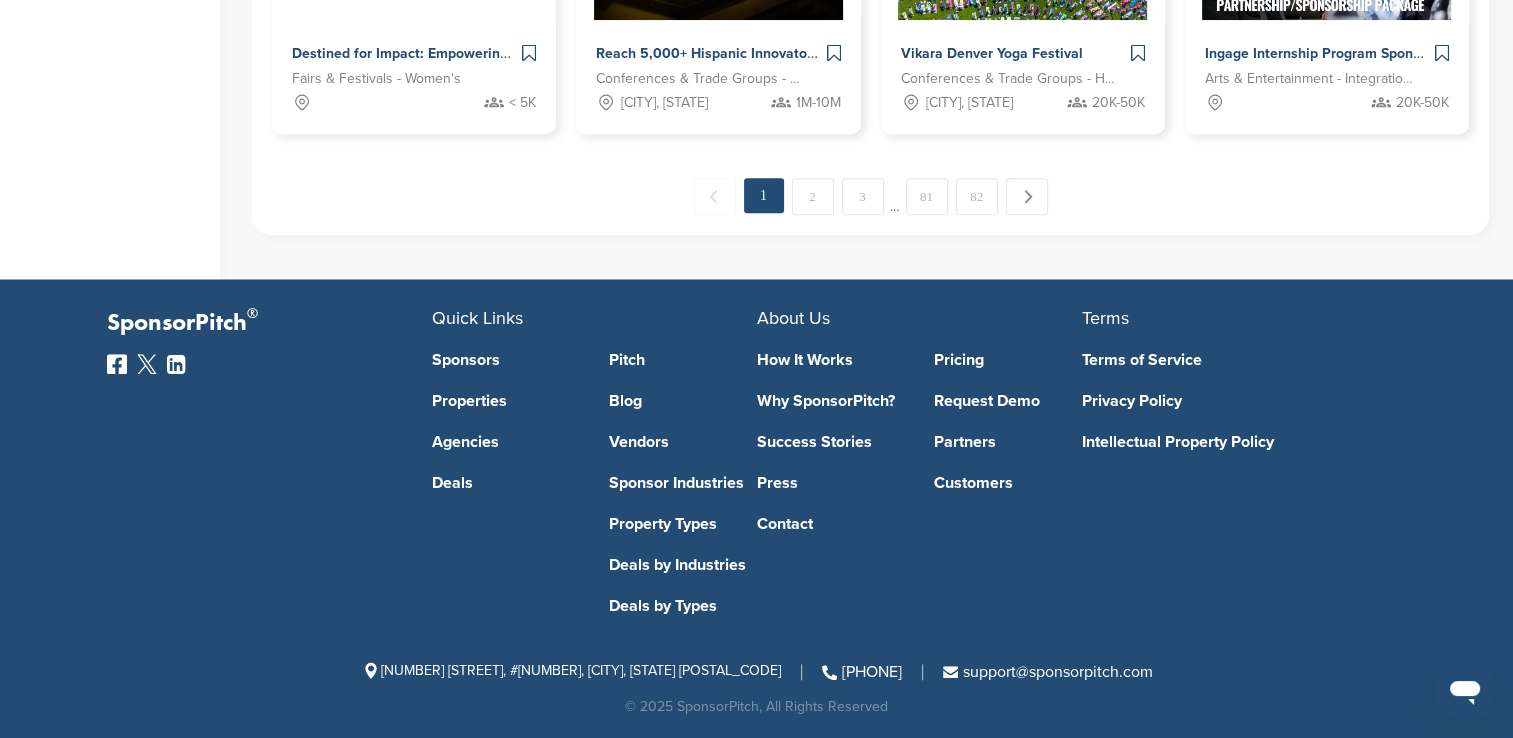 scroll, scrollTop: 1774, scrollLeft: 0, axis: vertical 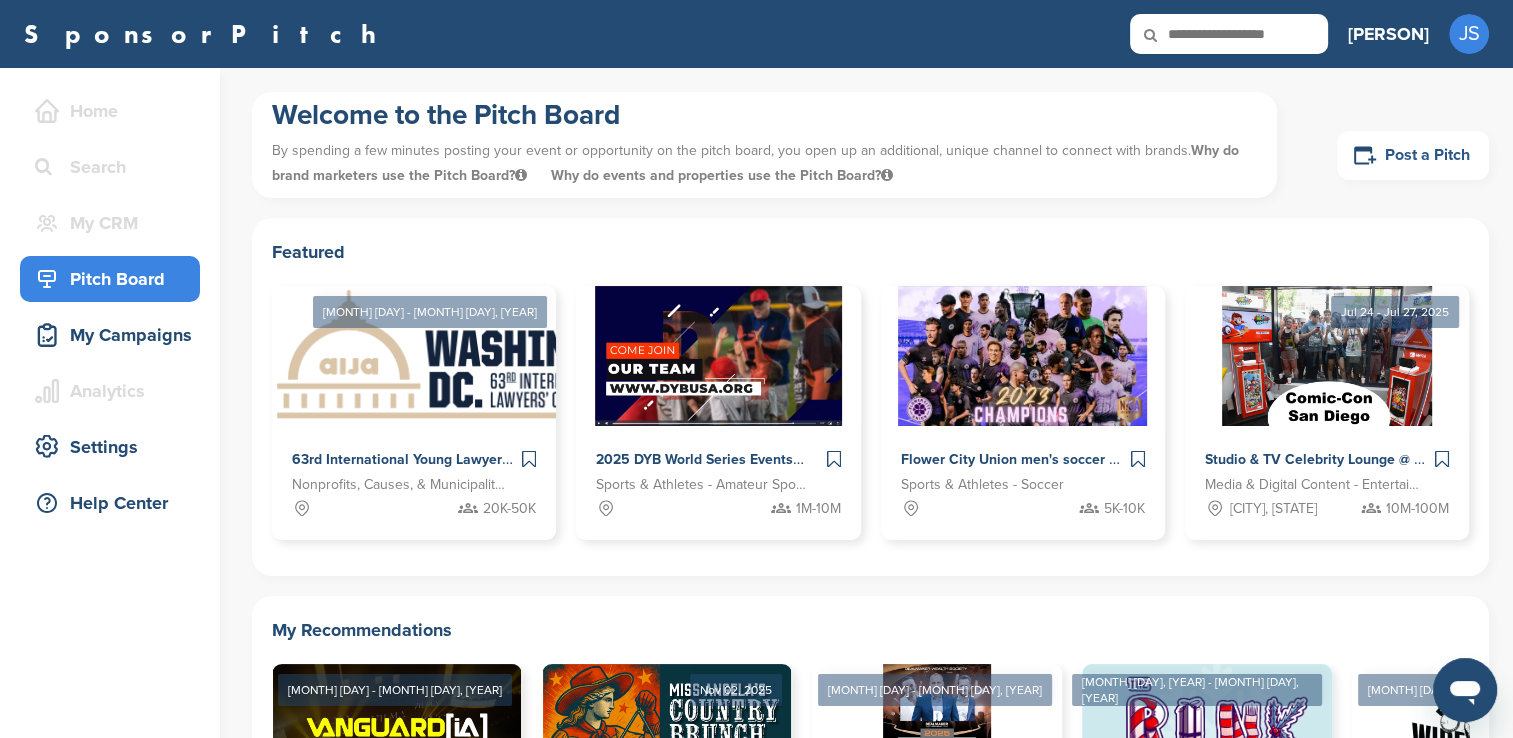 click on "Post a Pitch" at bounding box center (1413, 155) 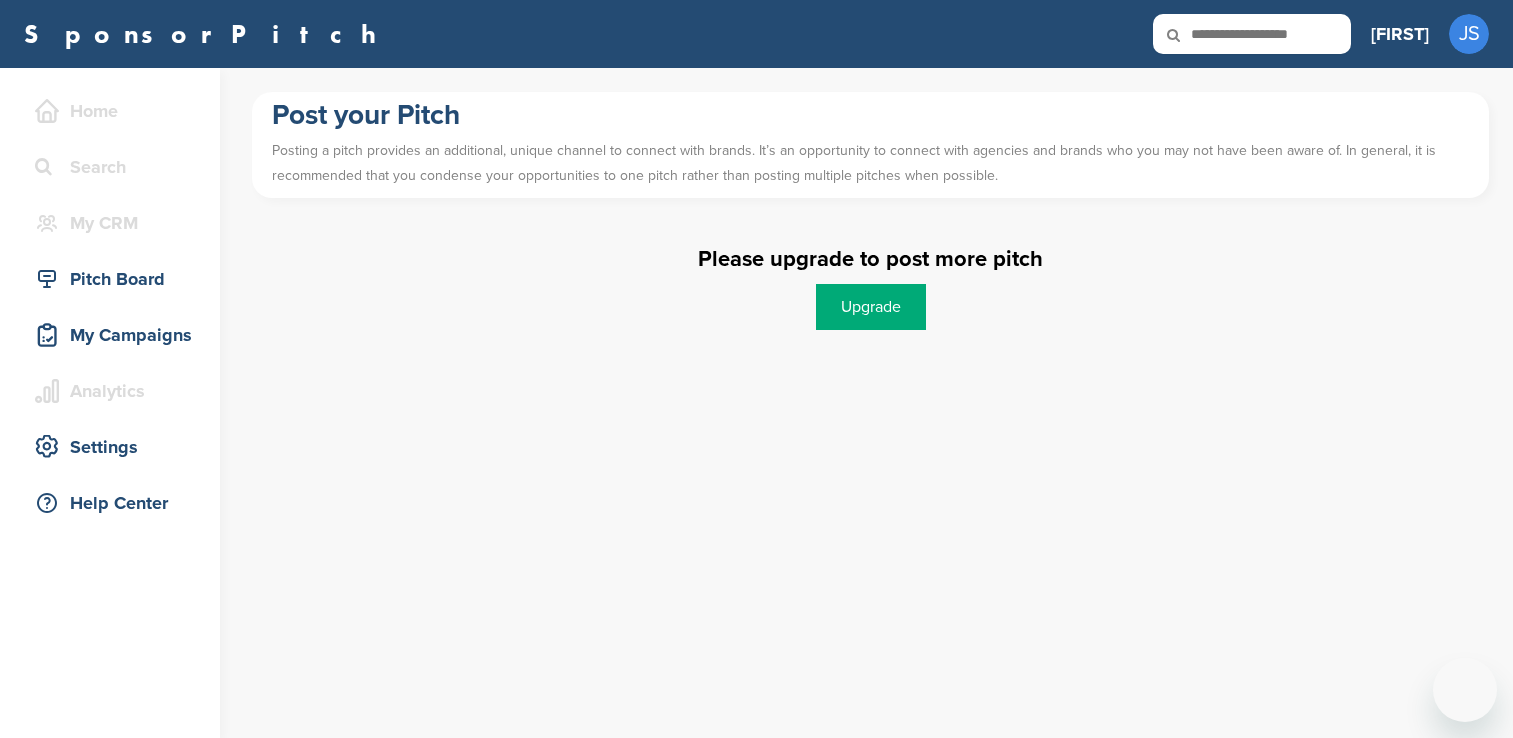 scroll, scrollTop: 0, scrollLeft: 0, axis: both 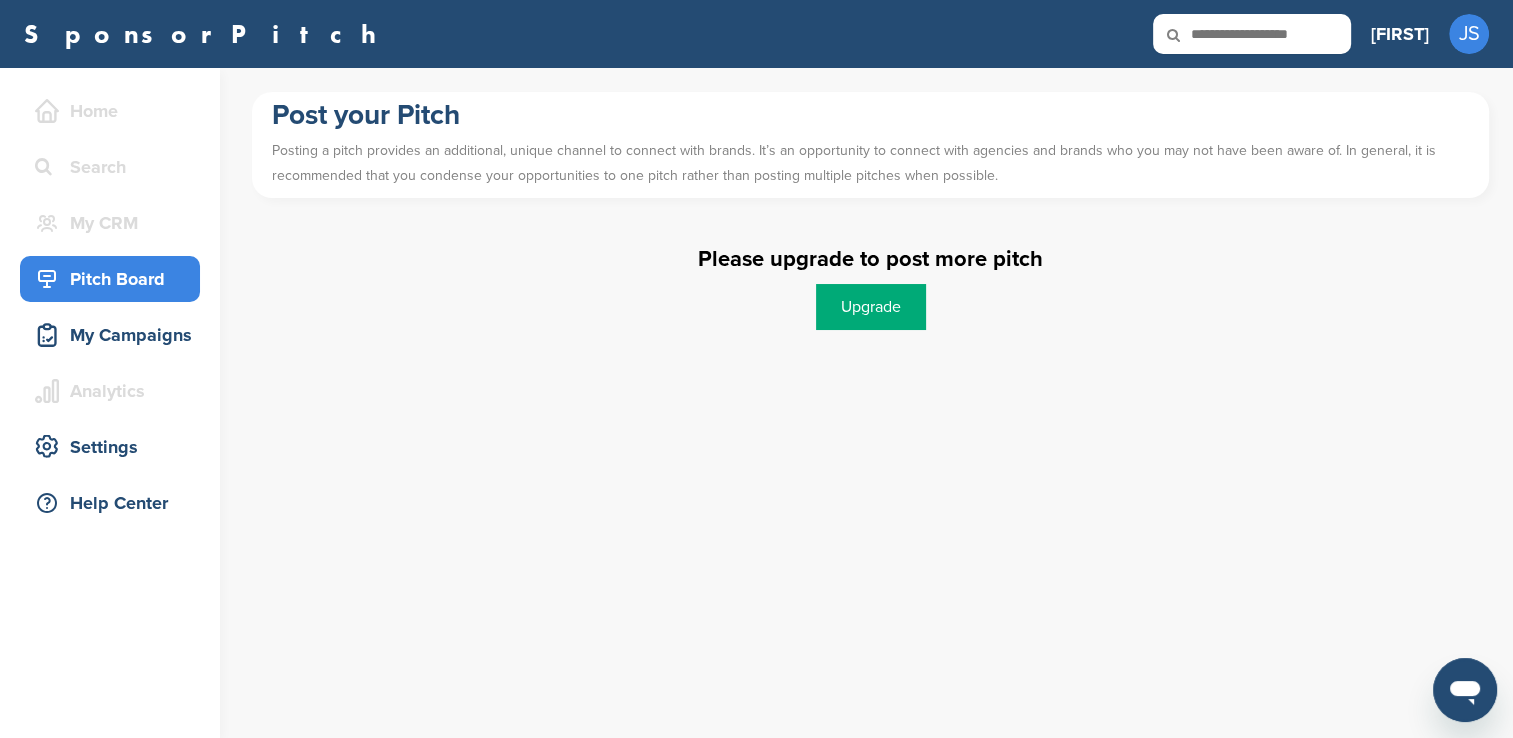 click on "Pitch Board" at bounding box center (115, 279) 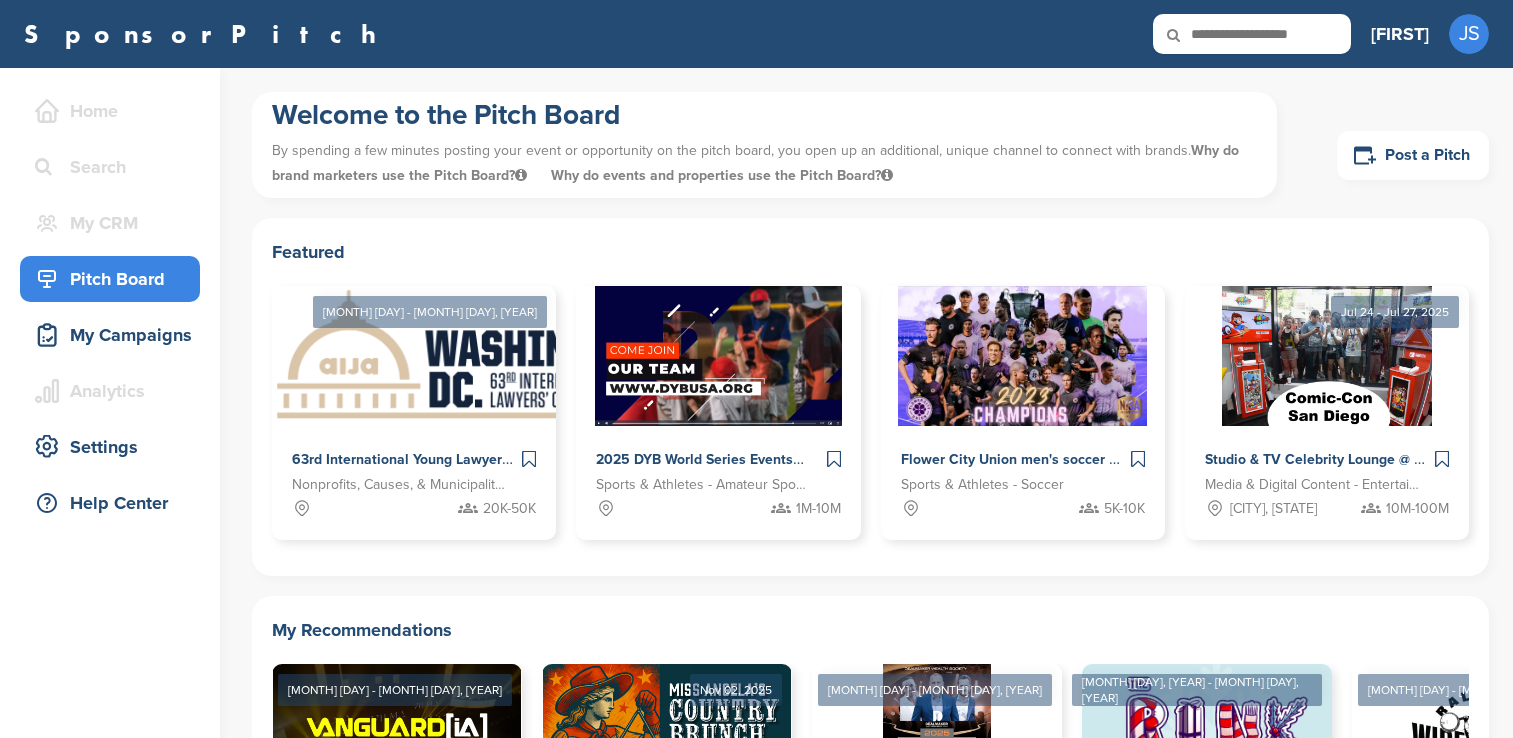 scroll, scrollTop: 0, scrollLeft: 0, axis: both 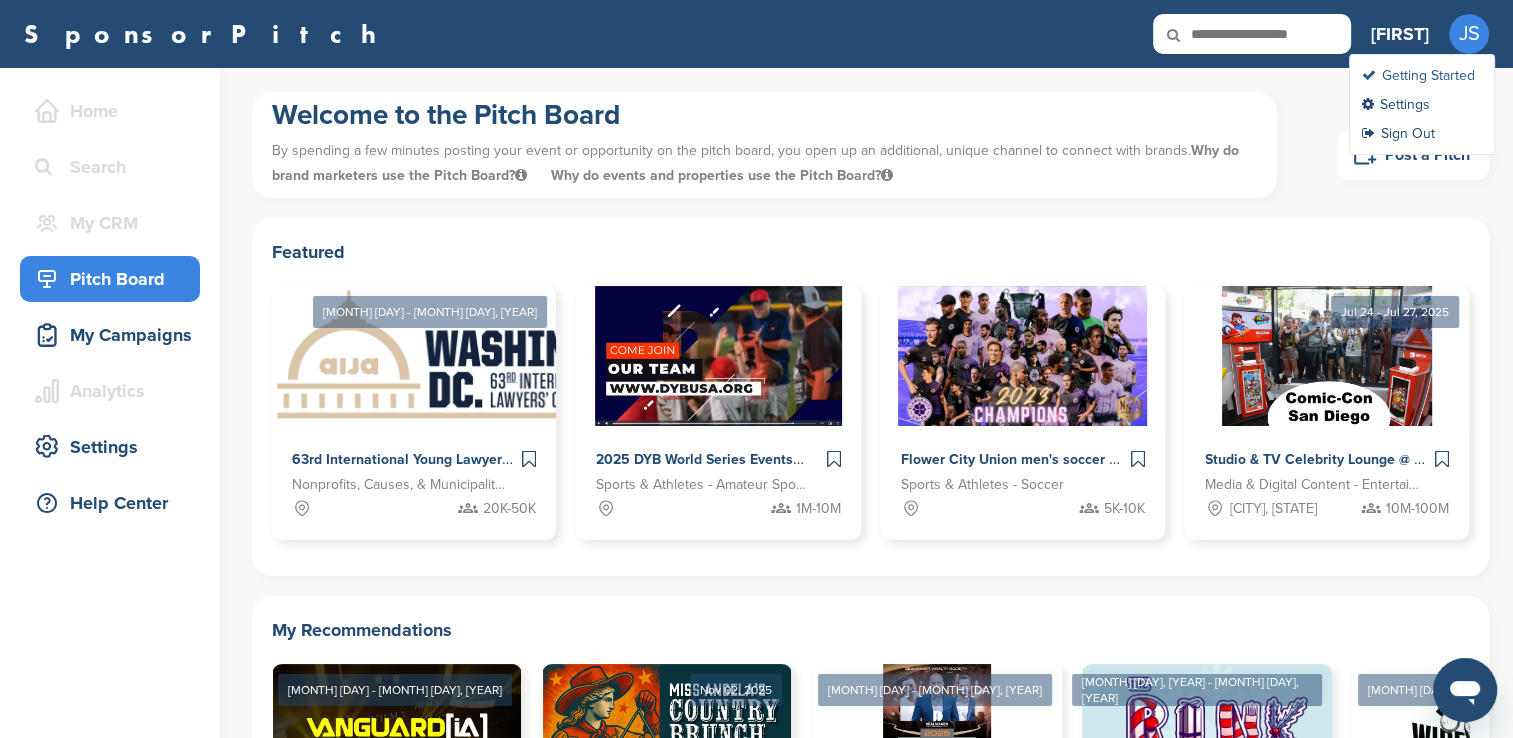 click on "Getting Started" at bounding box center (1418, 75) 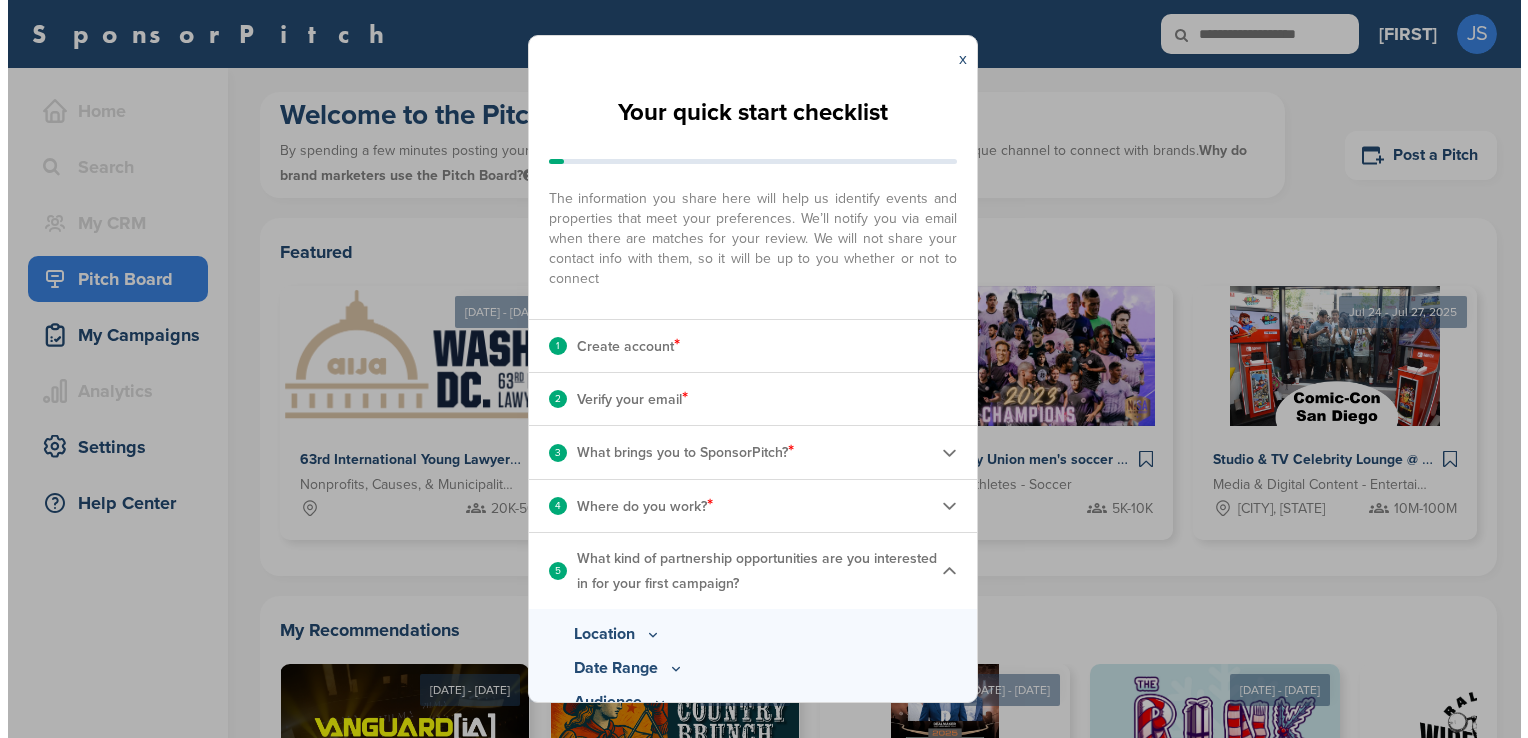 scroll, scrollTop: 0, scrollLeft: 0, axis: both 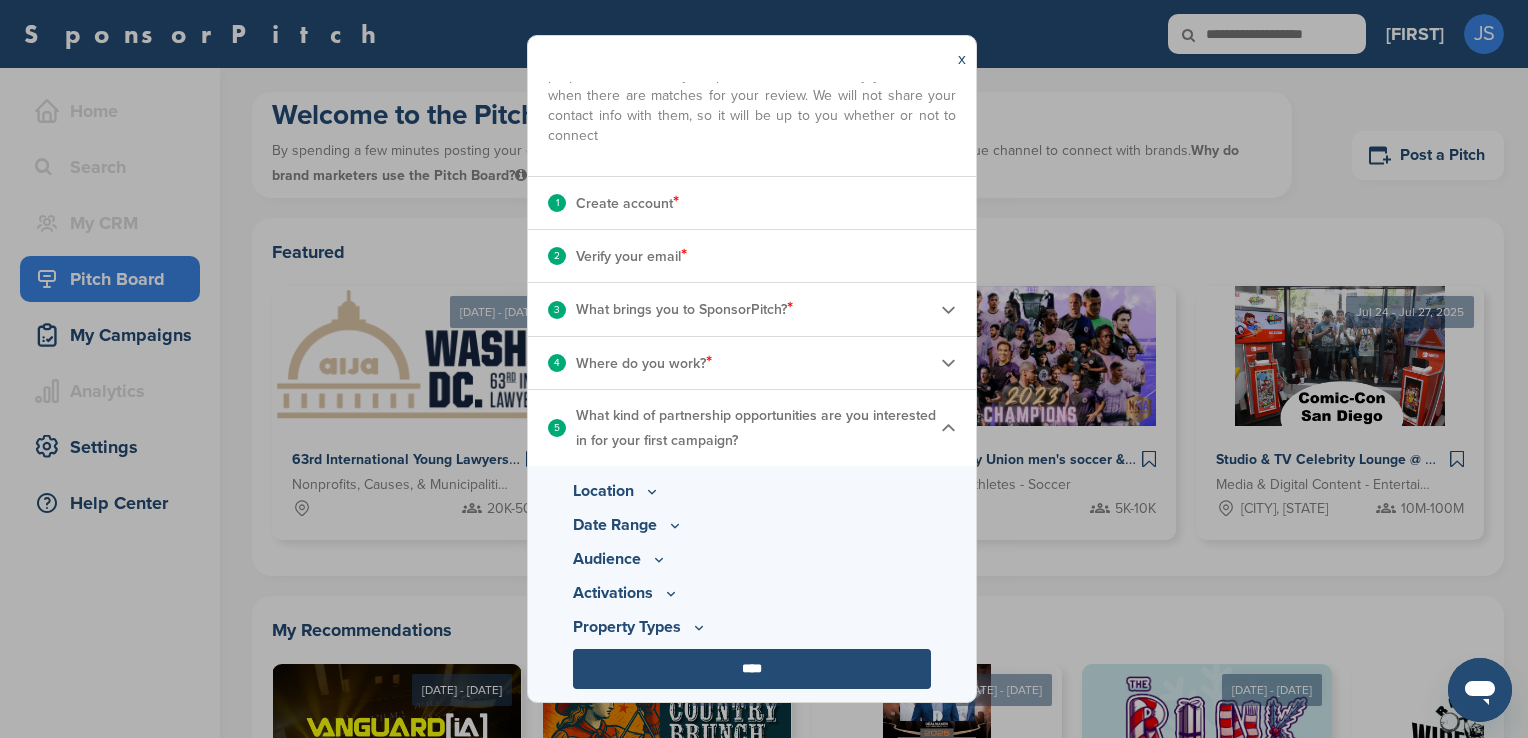 click on "3
What brings you to SponsorPitch?
*" at bounding box center (752, 309) 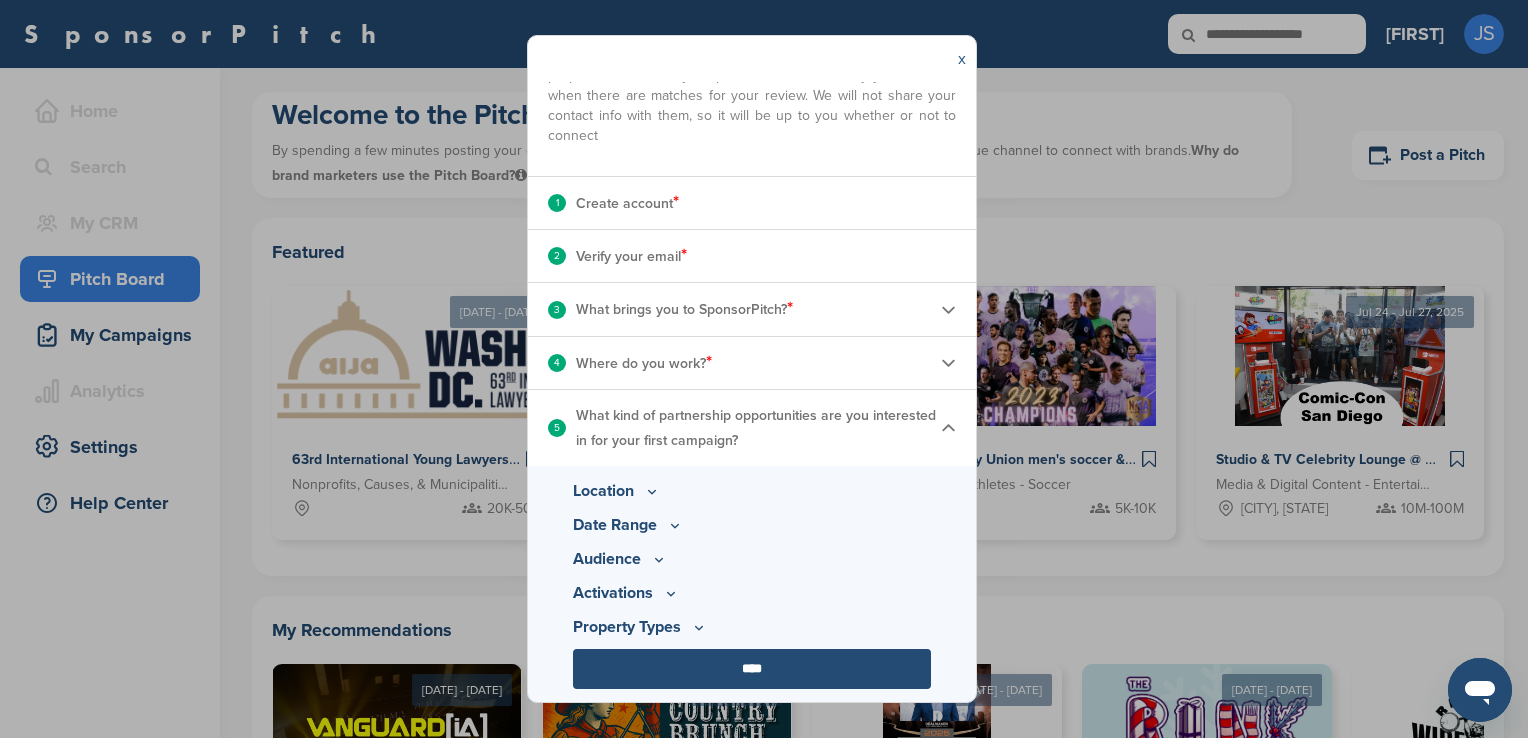 click on "x" at bounding box center (962, 59) 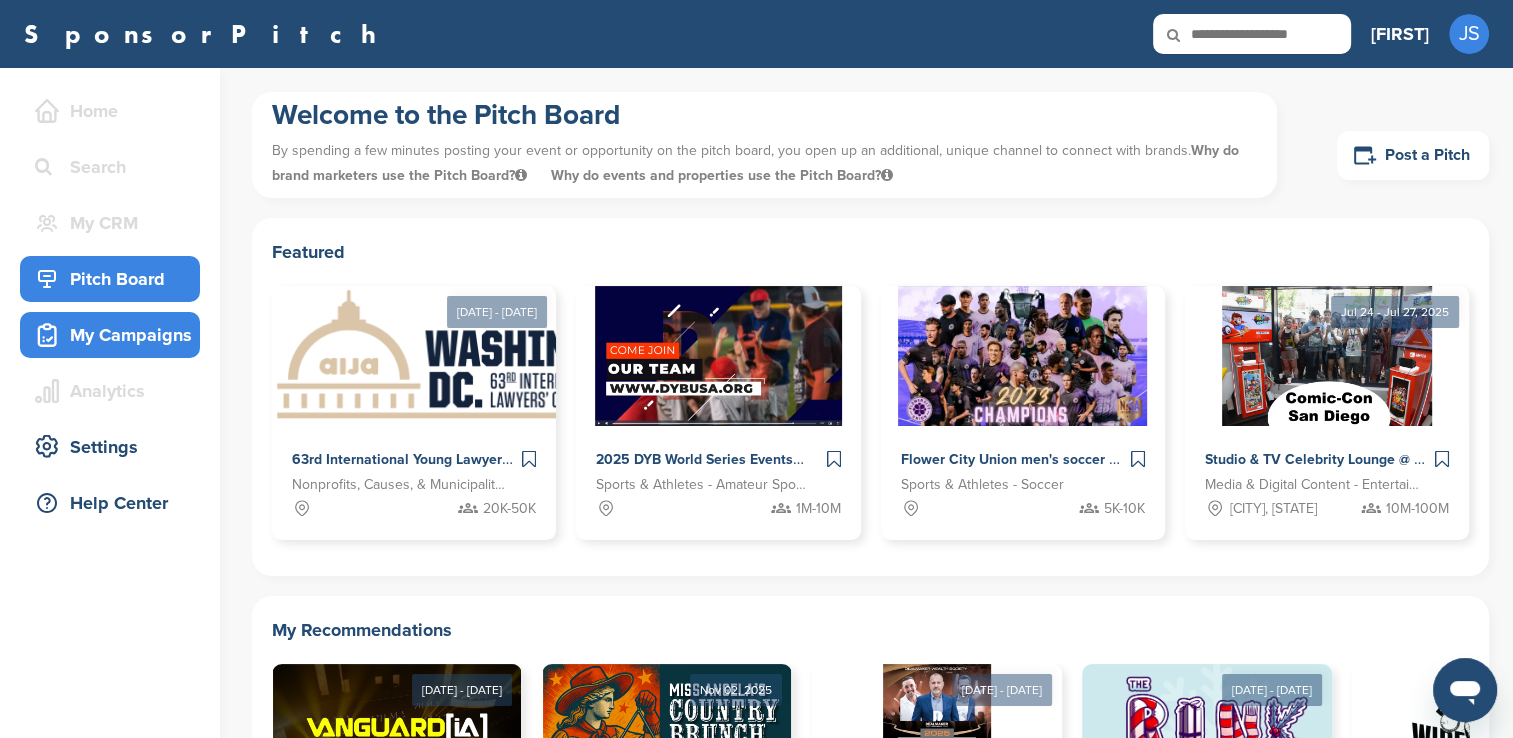 click on "My Campaigns" at bounding box center [115, 335] 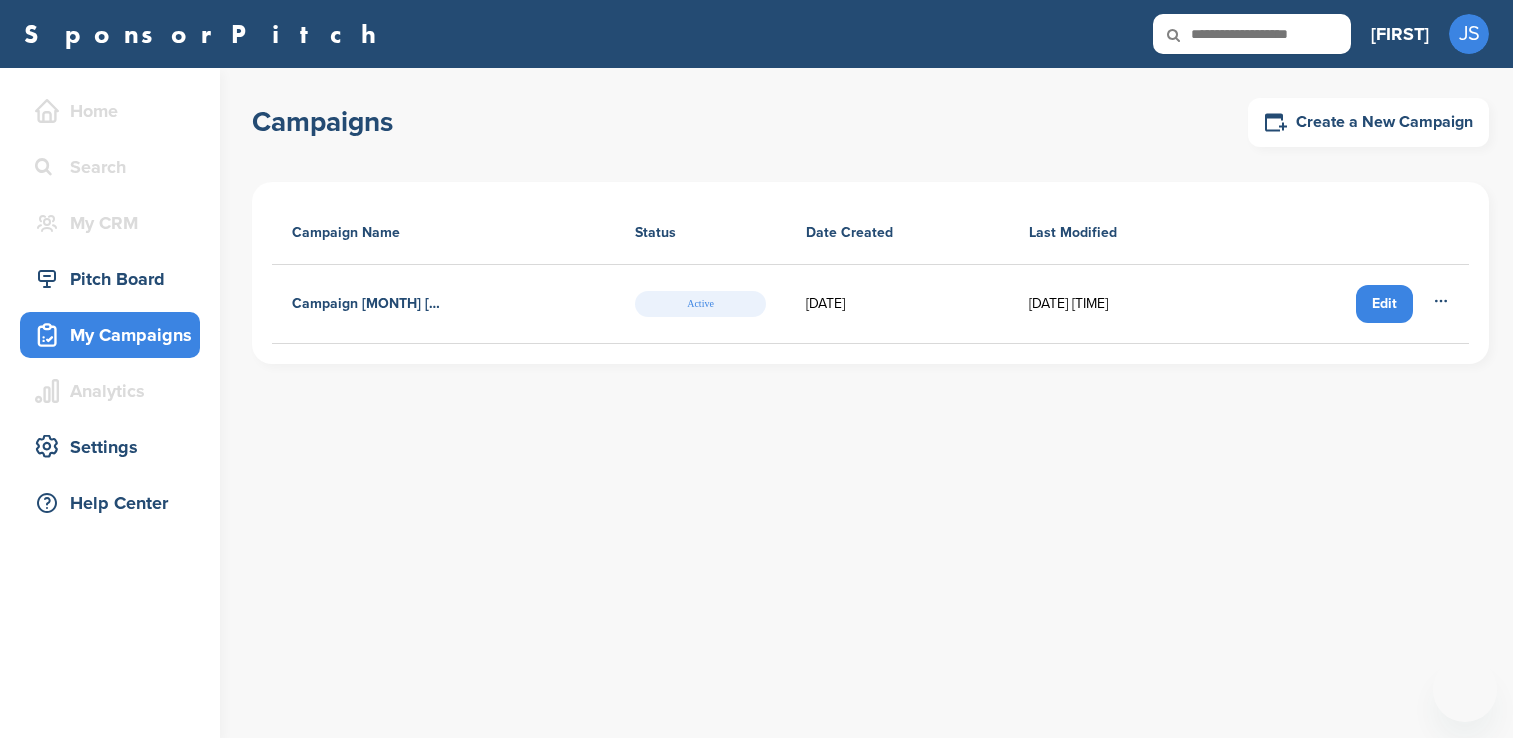 scroll, scrollTop: 0, scrollLeft: 0, axis: both 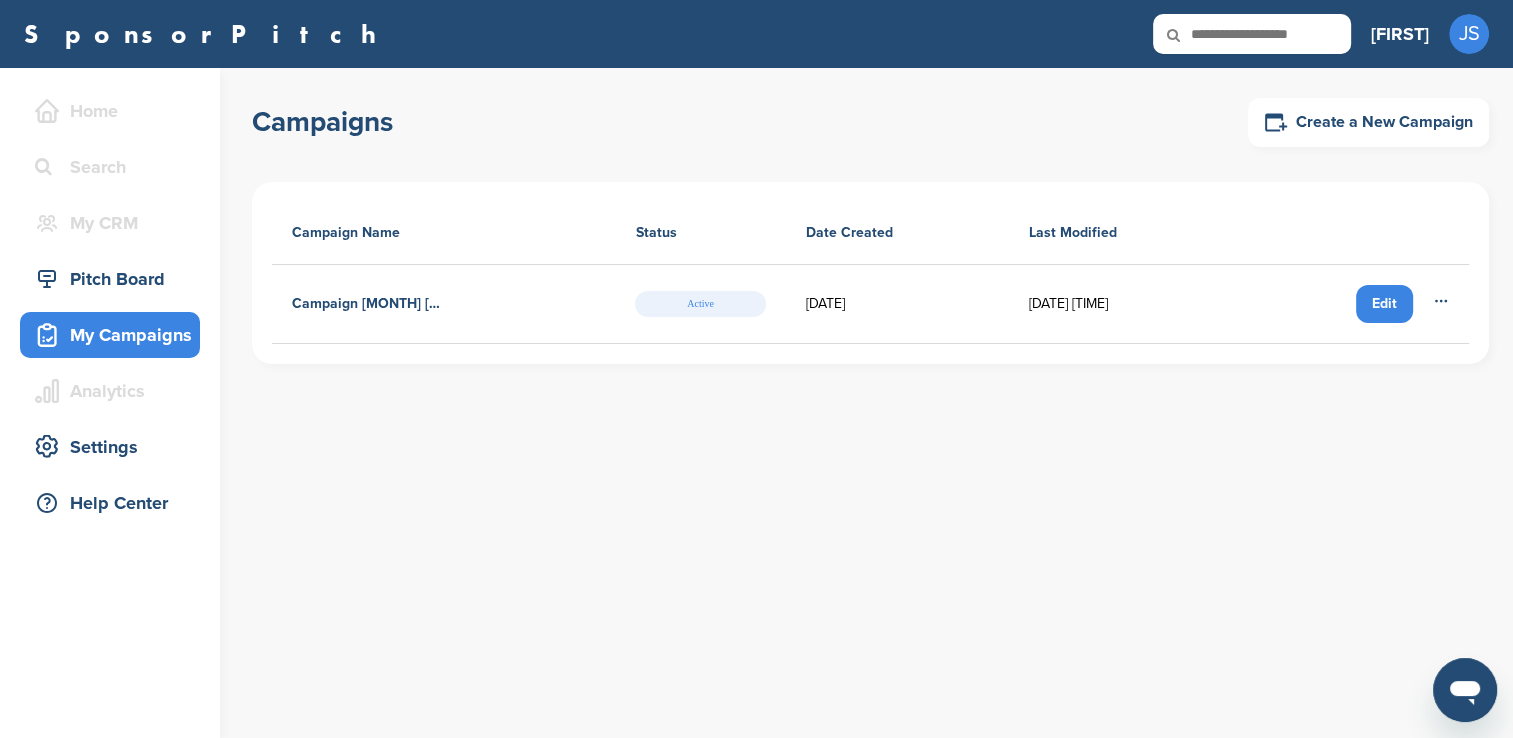 click on "Campaign August 08, 2025" at bounding box center [369, 304] 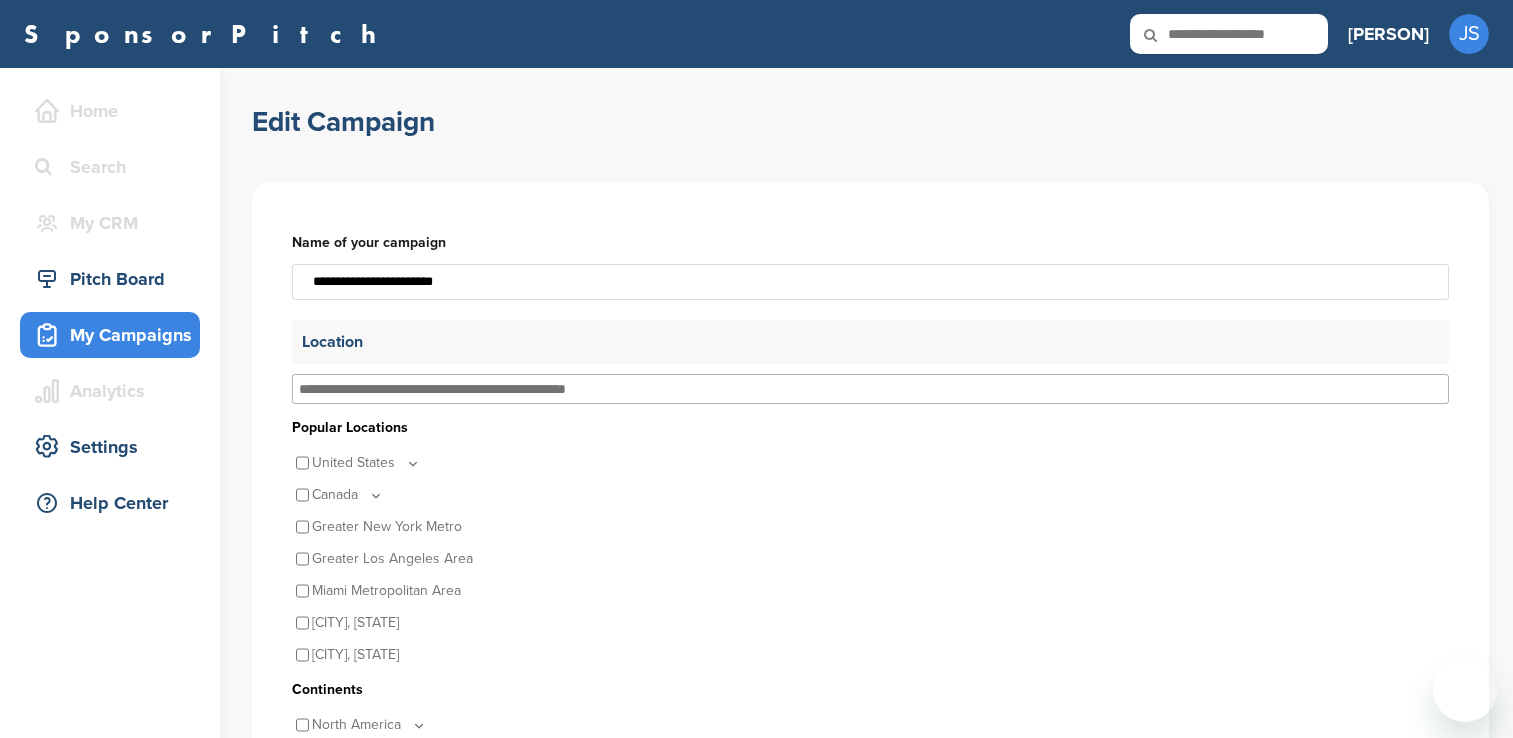 scroll, scrollTop: 0, scrollLeft: 0, axis: both 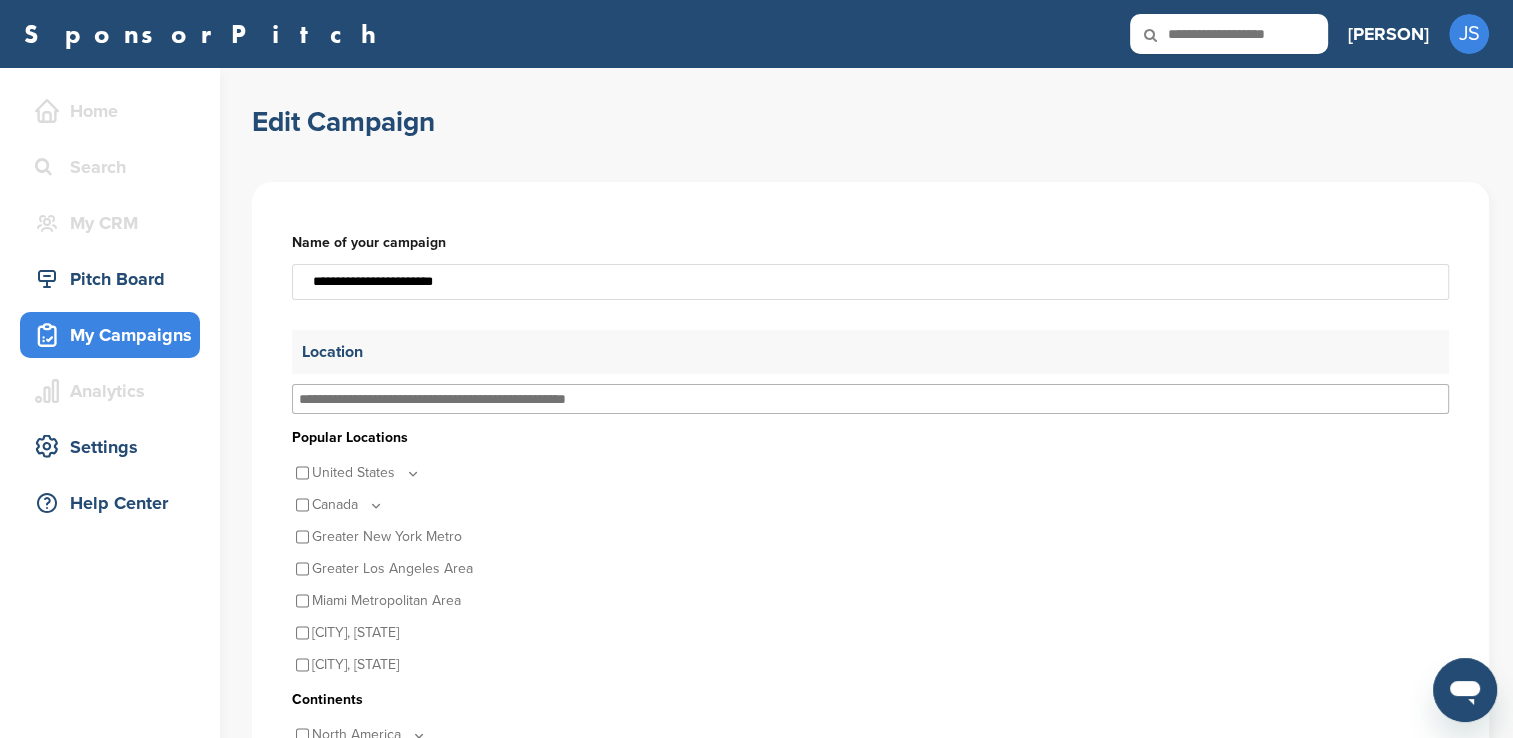 drag, startPoint x: 485, startPoint y: 282, endPoint x: 304, endPoint y: 280, distance: 181.01105 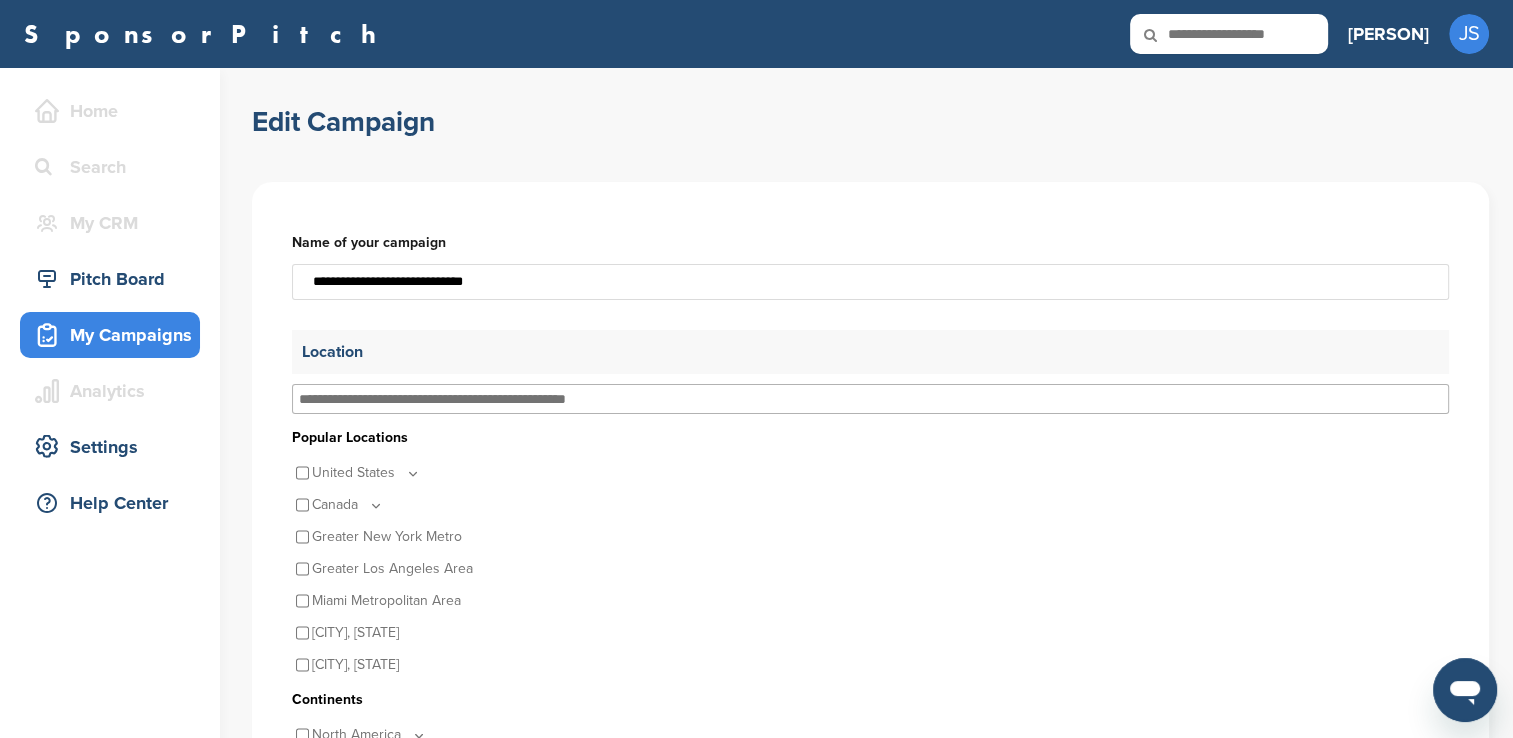 type on "**********" 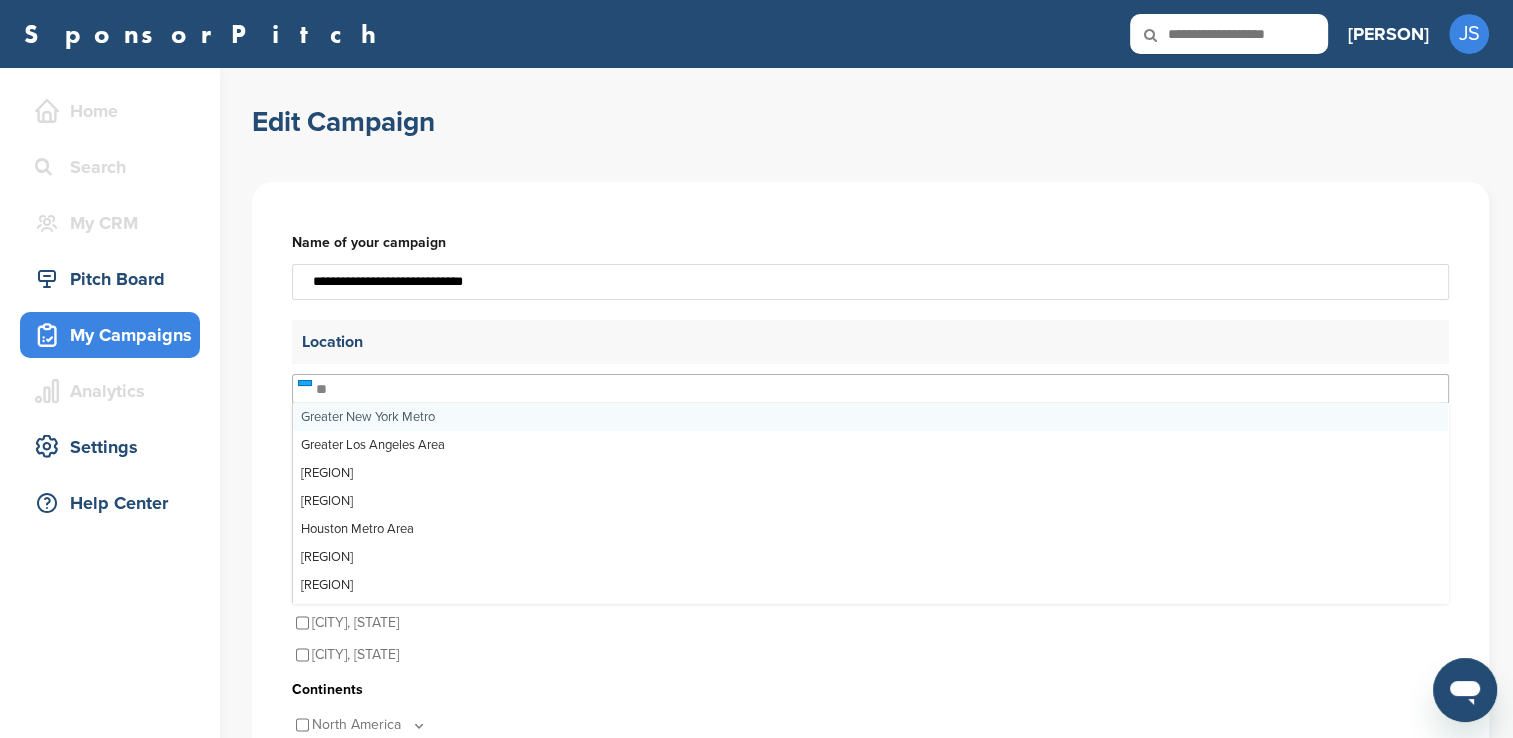 scroll, scrollTop: 0, scrollLeft: 0, axis: both 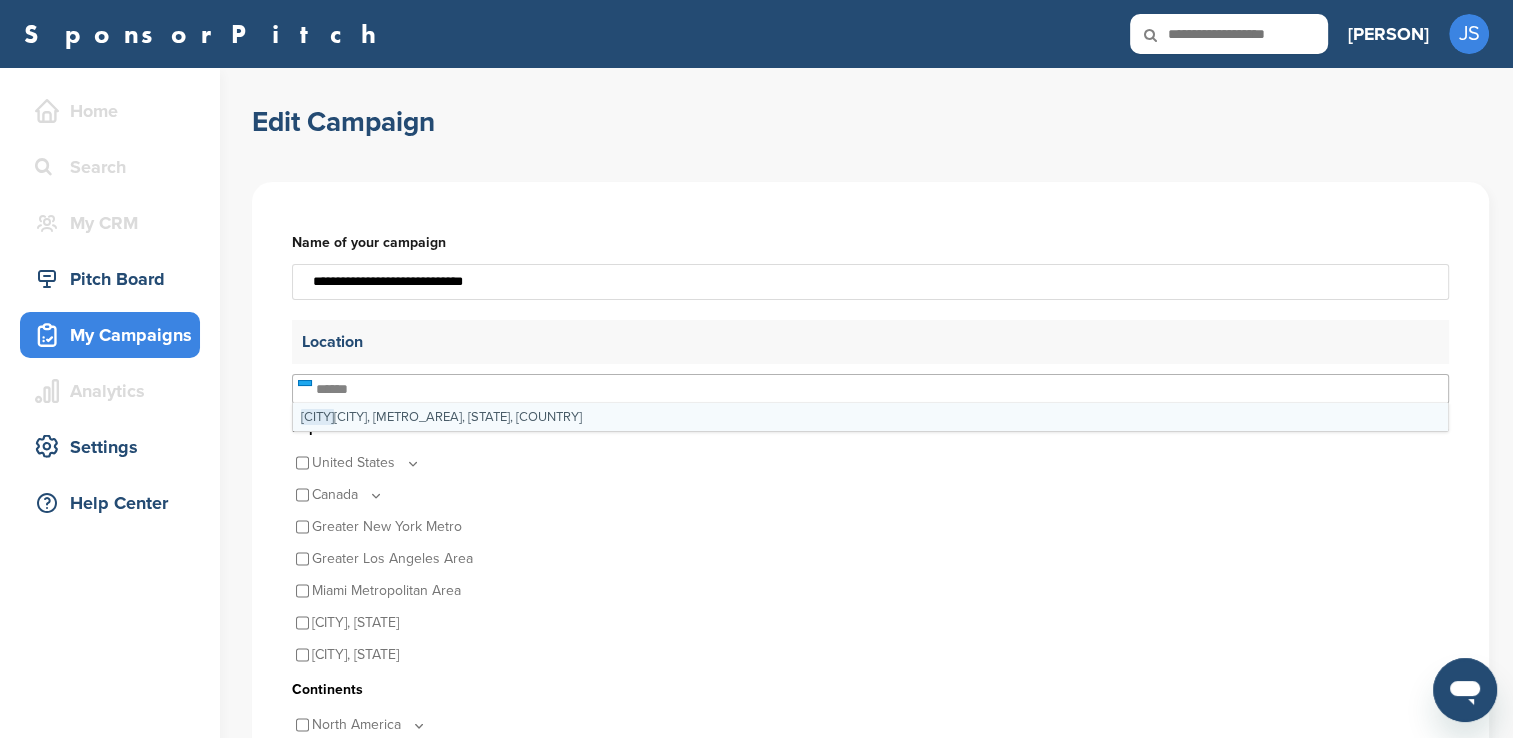 type on "*******" 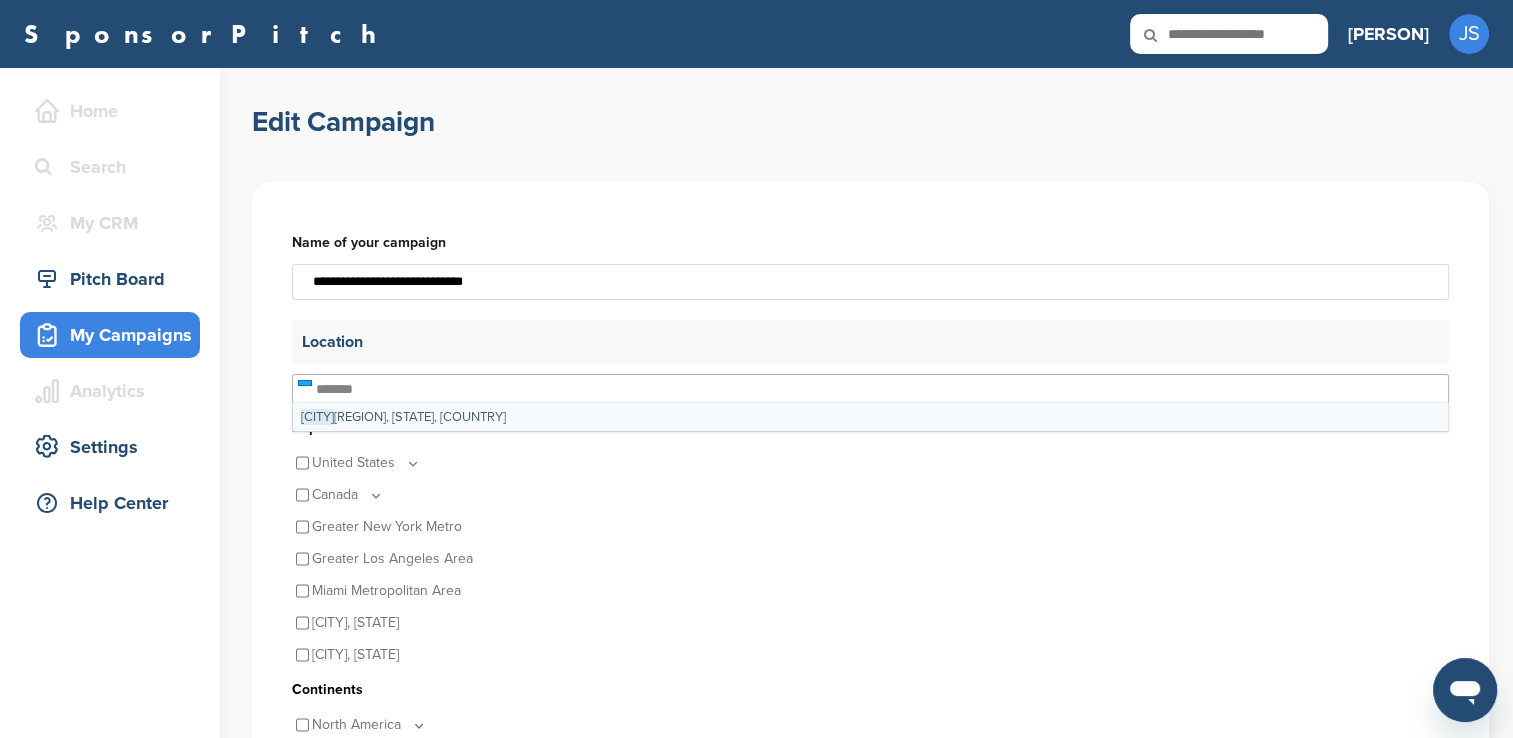 type 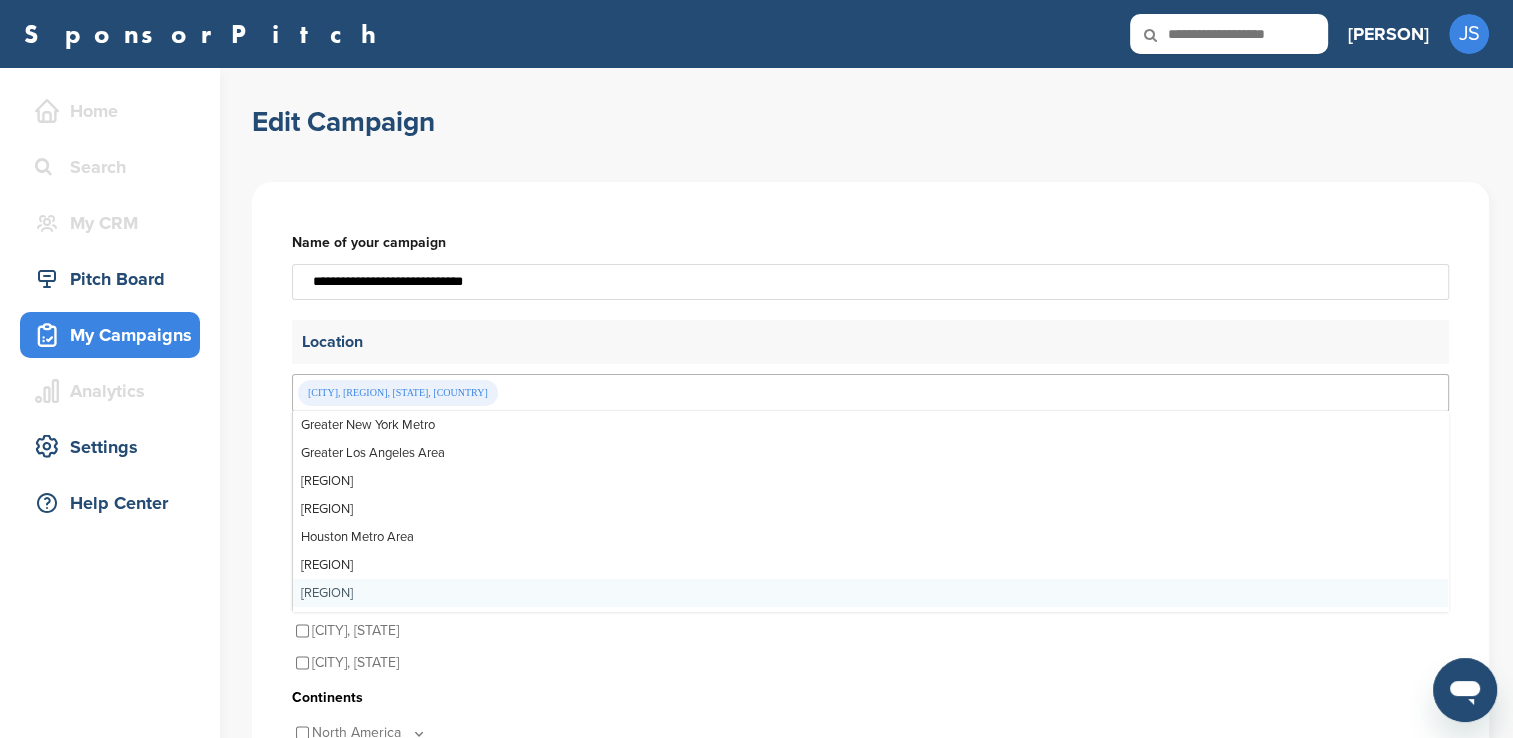 click on "[CITY], [STATE]" at bounding box center [870, 663] 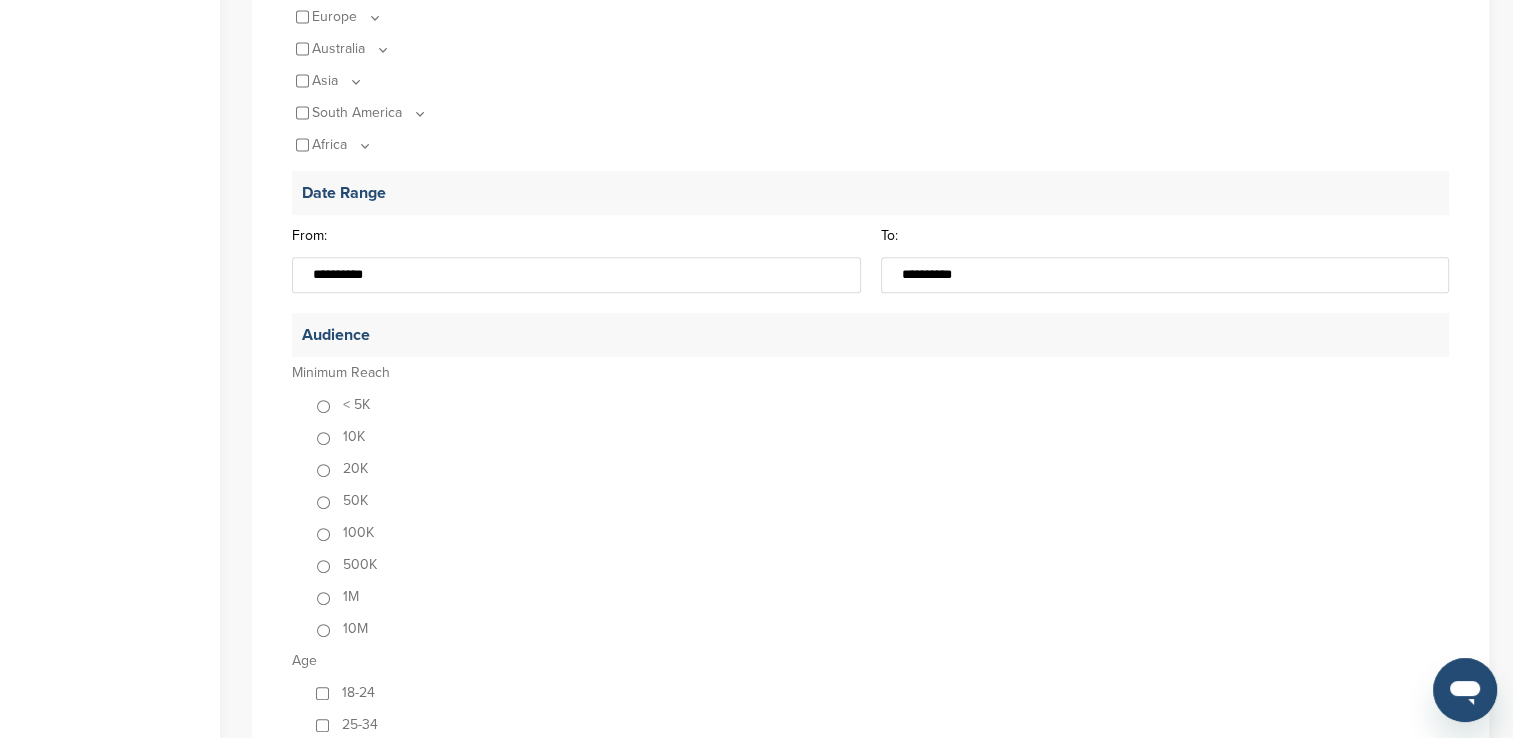 scroll, scrollTop: 766, scrollLeft: 0, axis: vertical 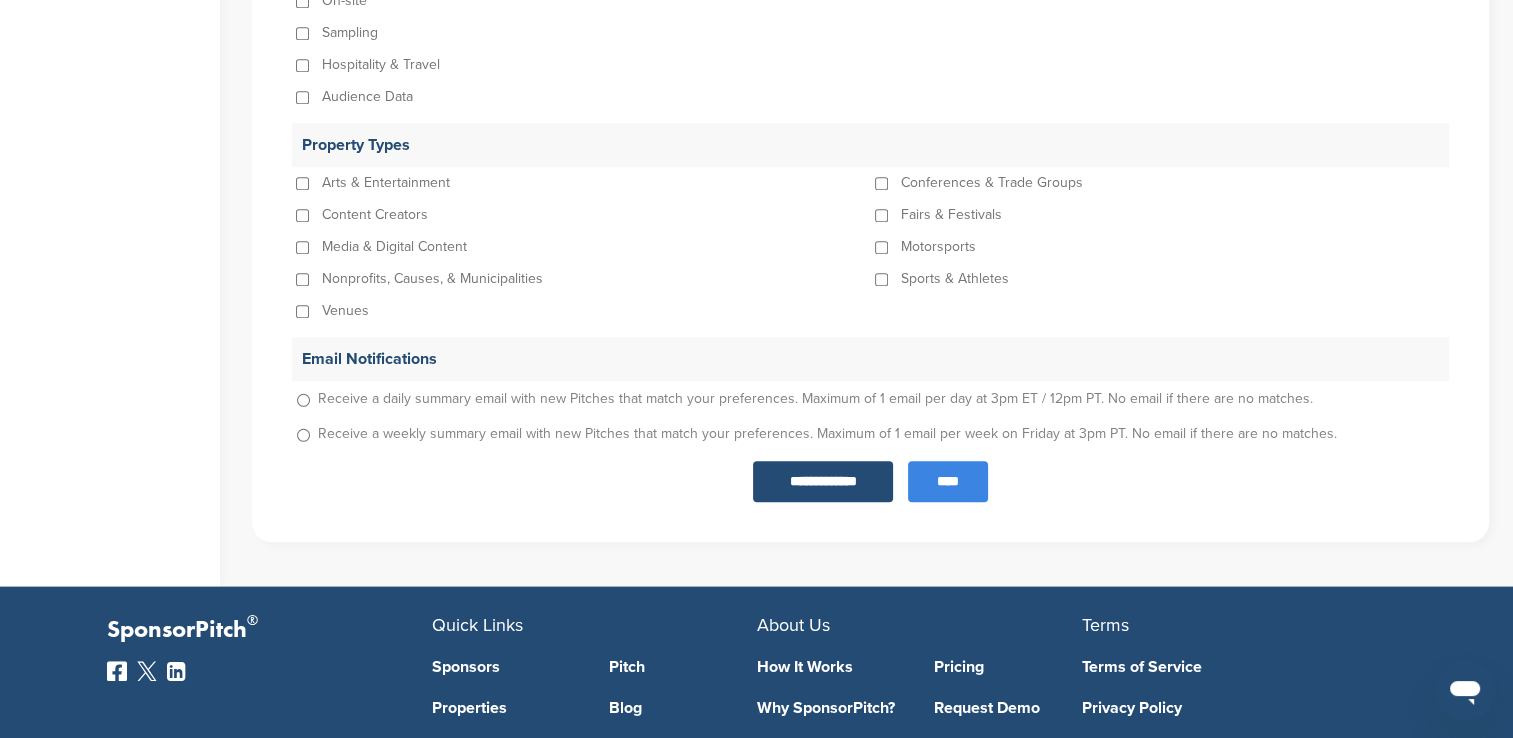 click on "****" at bounding box center (948, 481) 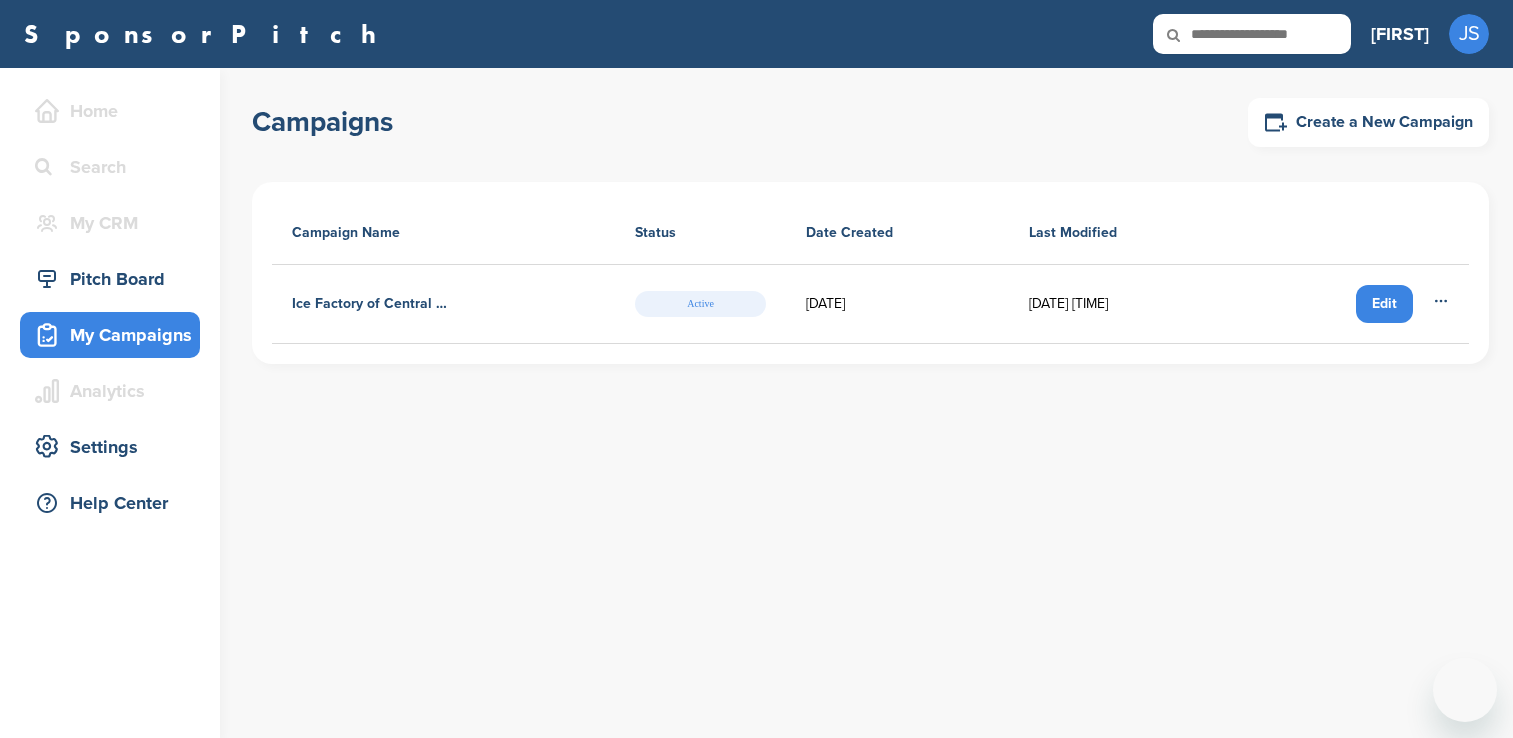 scroll, scrollTop: 0, scrollLeft: 0, axis: both 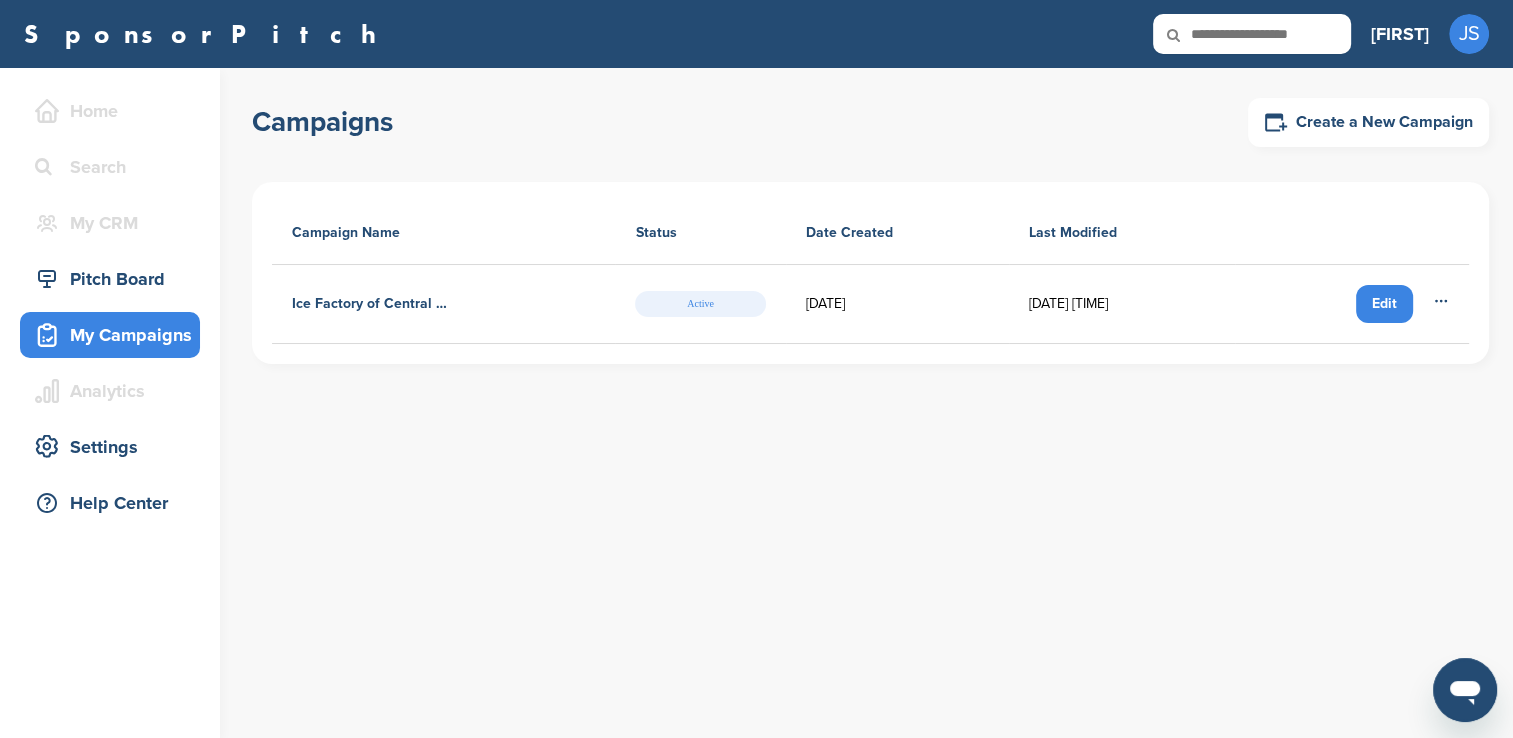 click 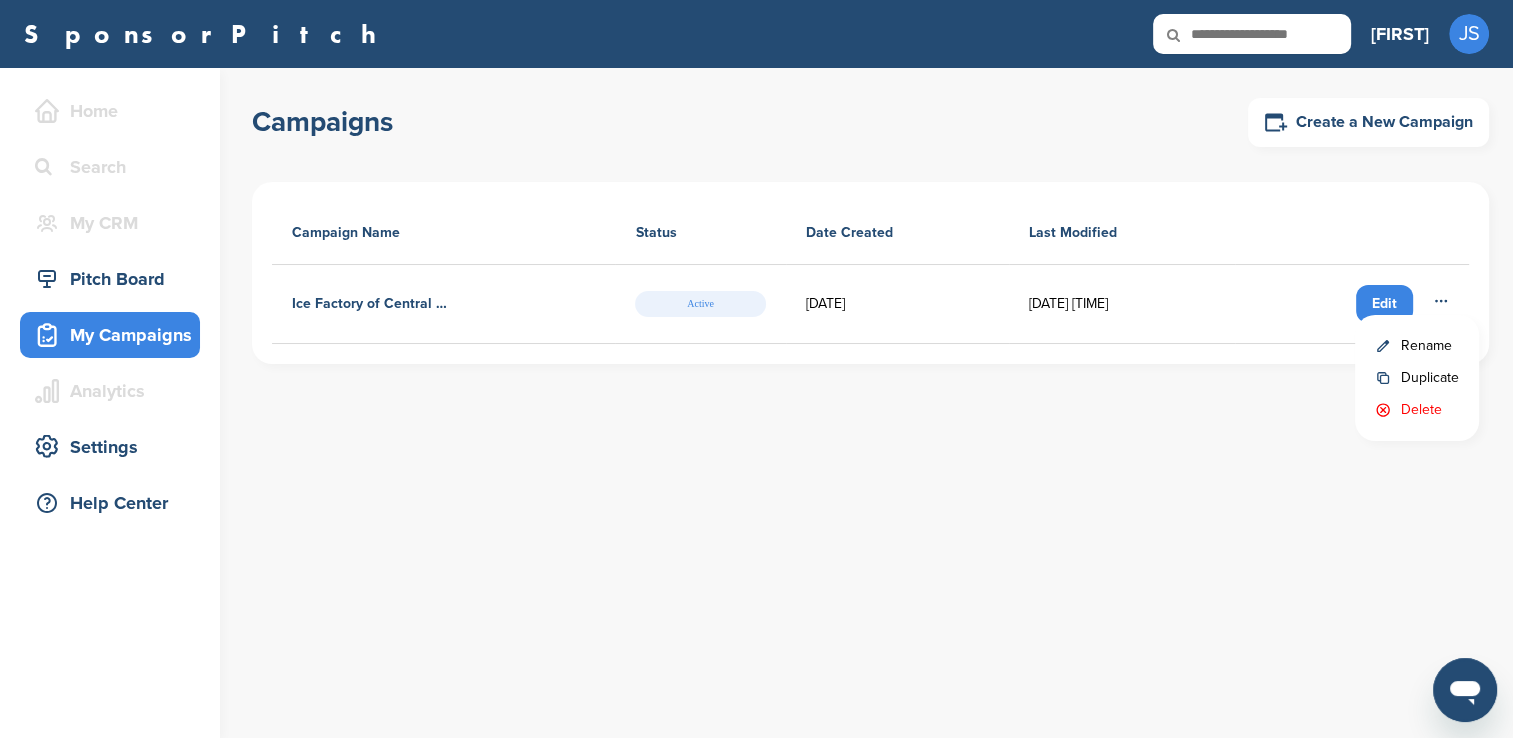 click on "[PHONE]" at bounding box center (882, 403) 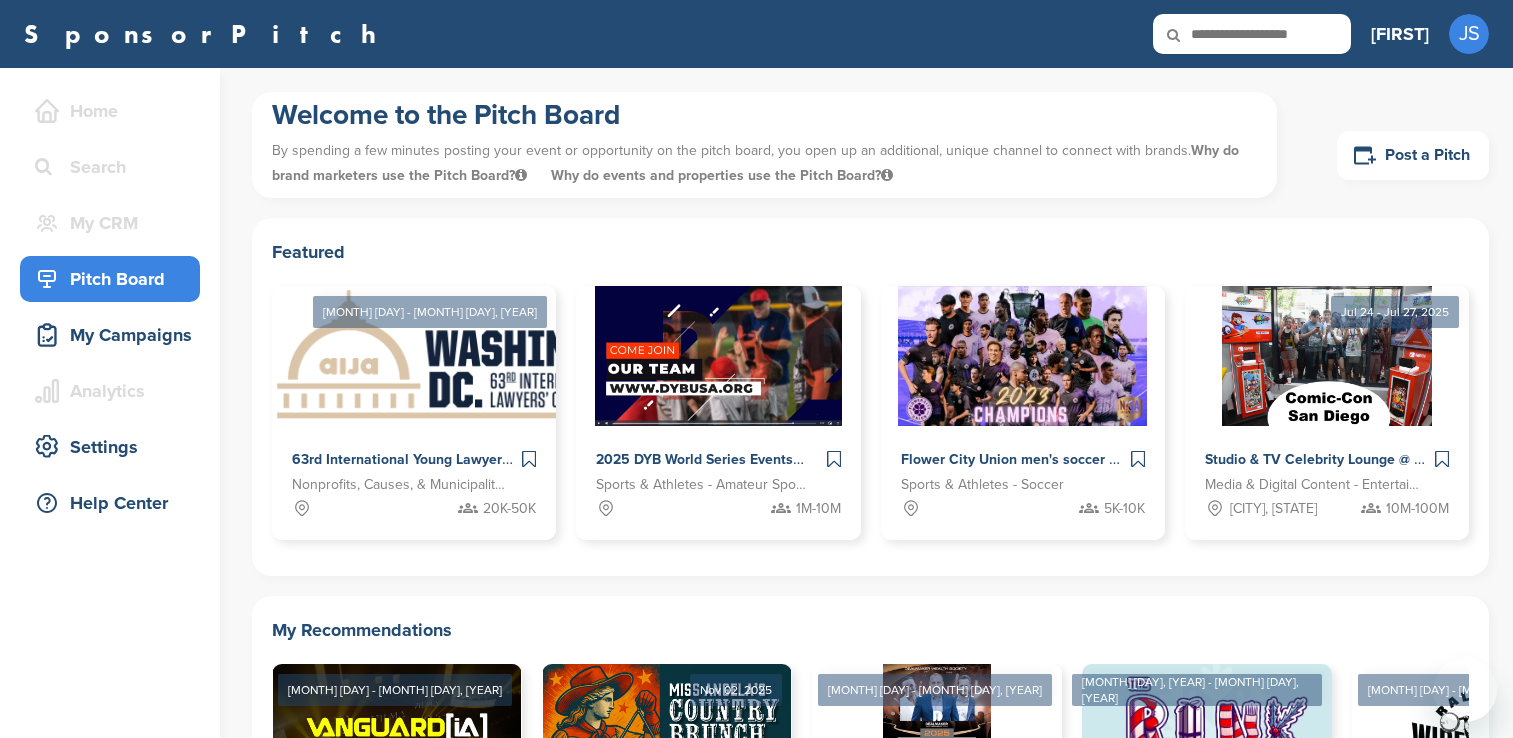 scroll, scrollTop: 0, scrollLeft: 0, axis: both 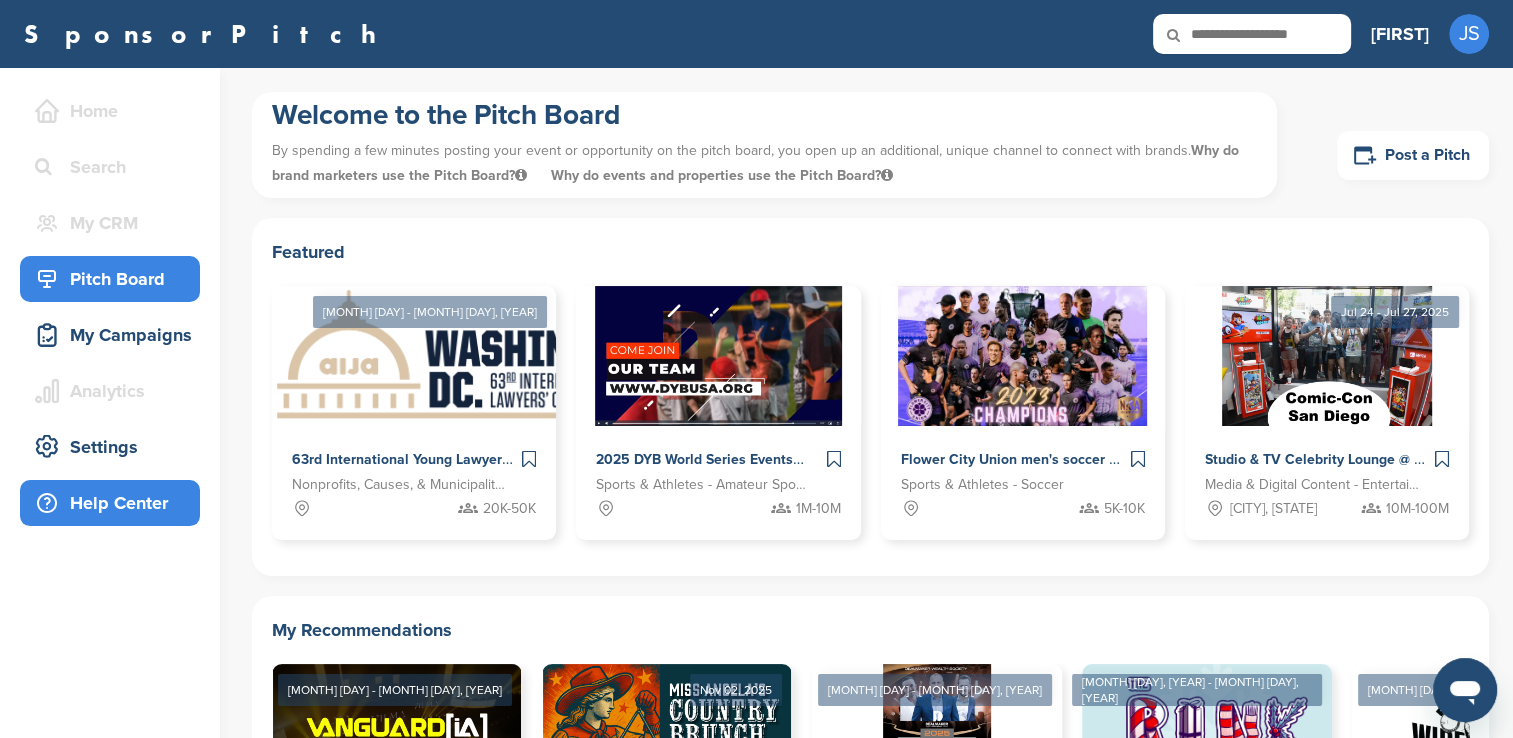 click on "Help Center" at bounding box center [115, 503] 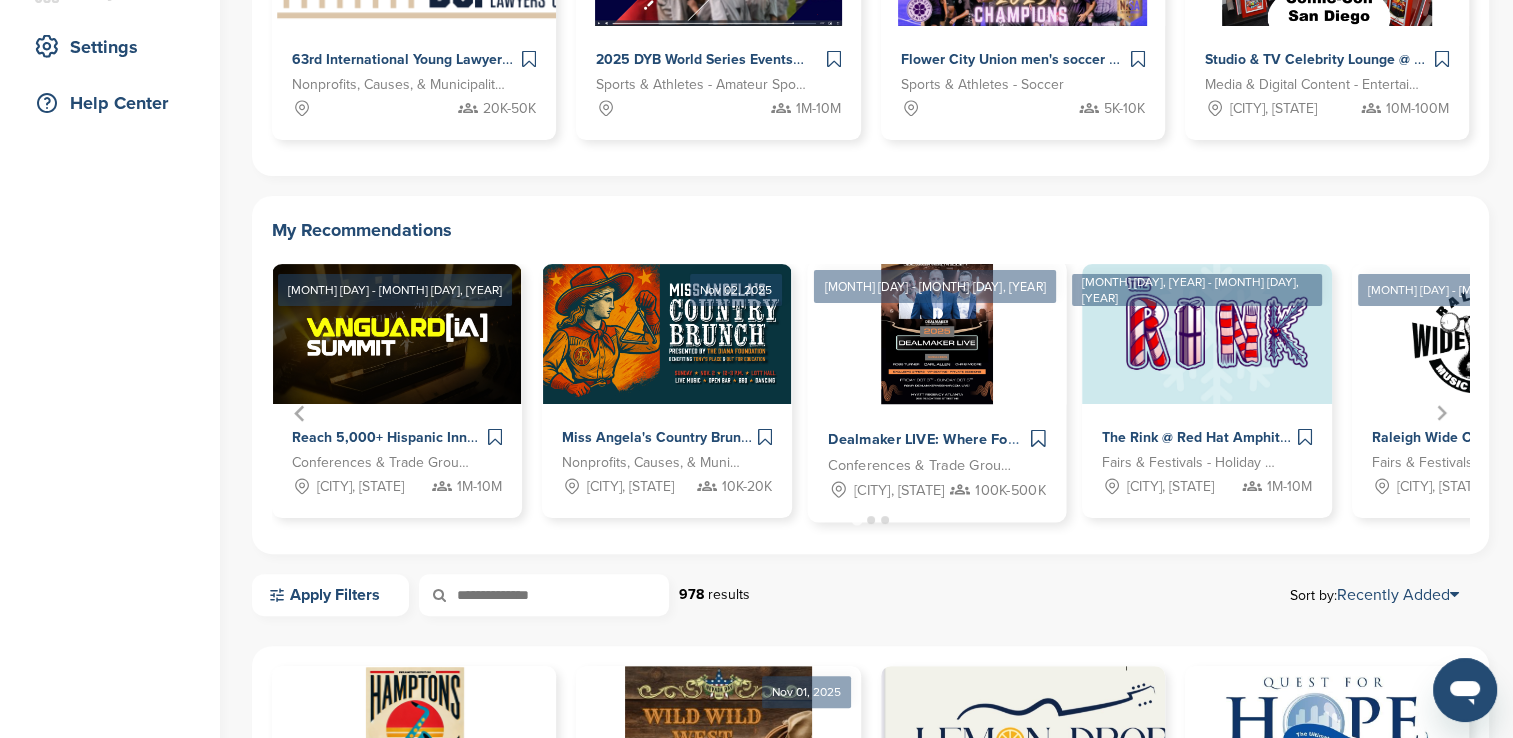 scroll, scrollTop: 444, scrollLeft: 0, axis: vertical 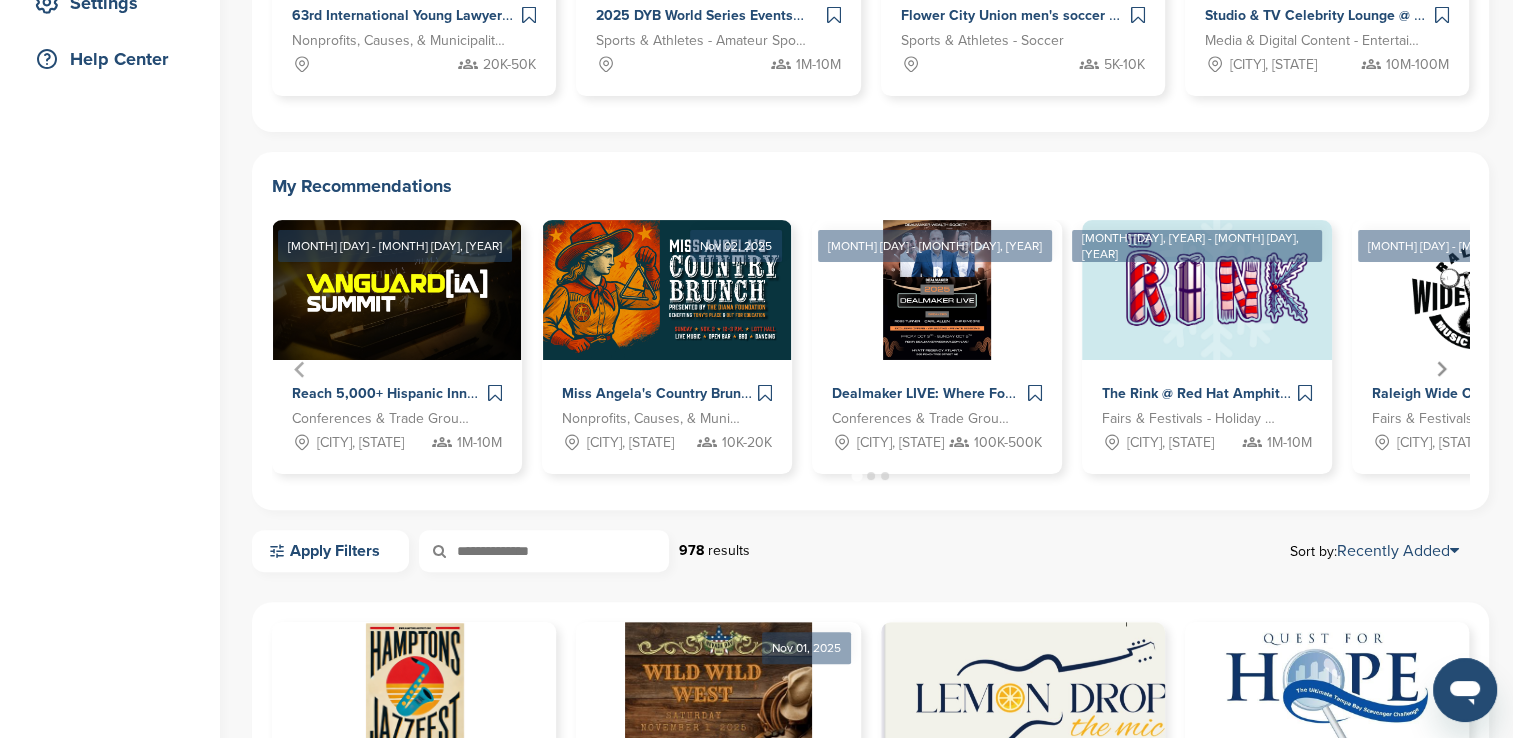click 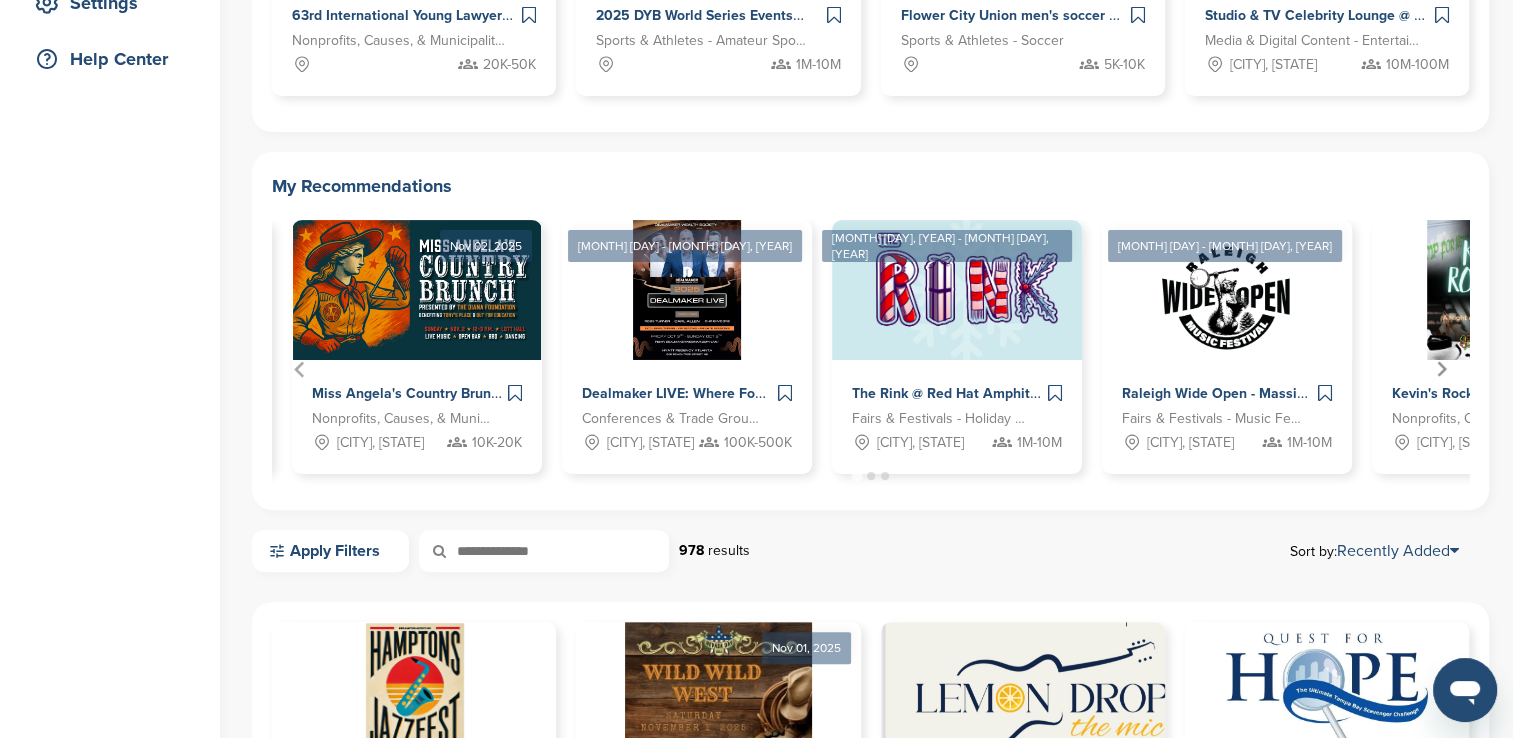 click 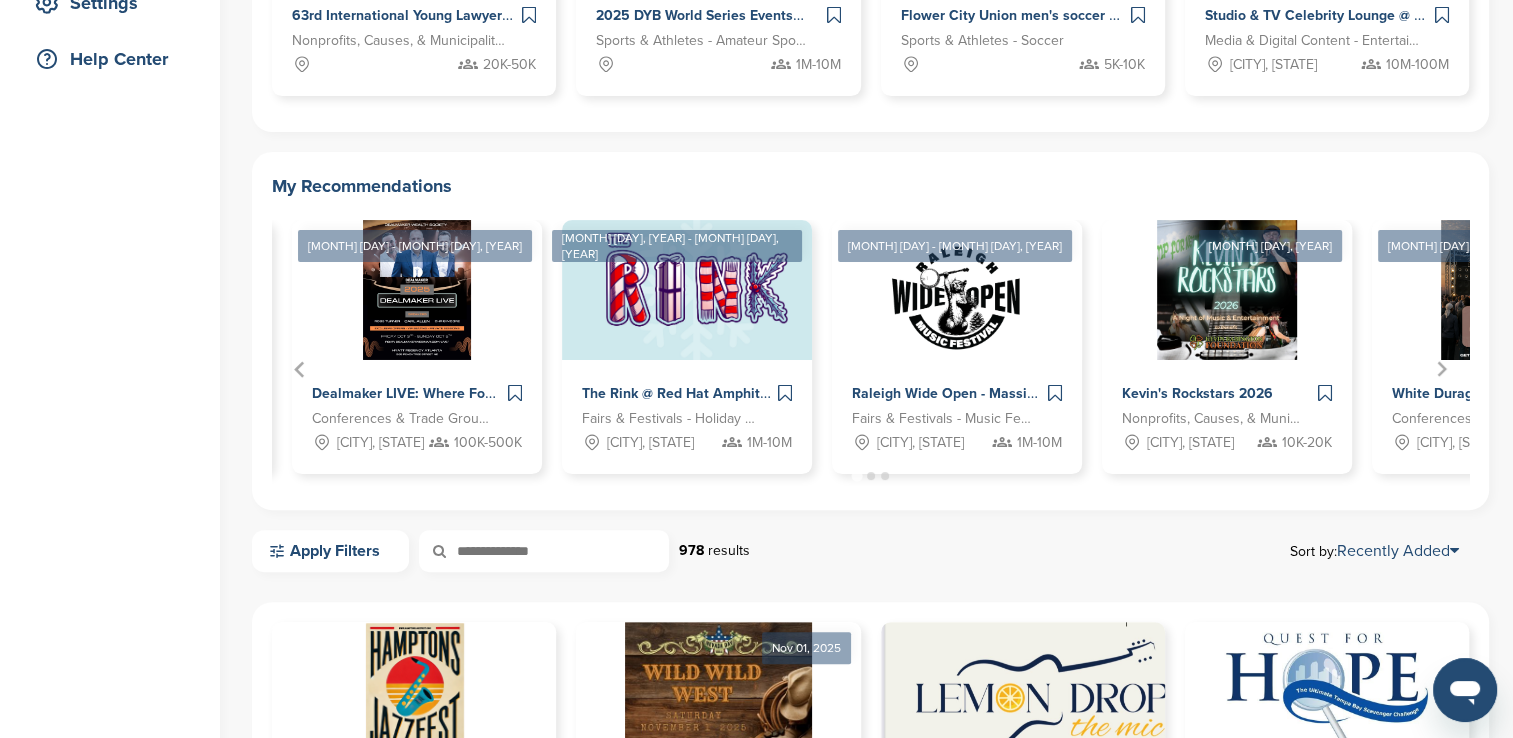 scroll, scrollTop: 0, scrollLeft: 0, axis: both 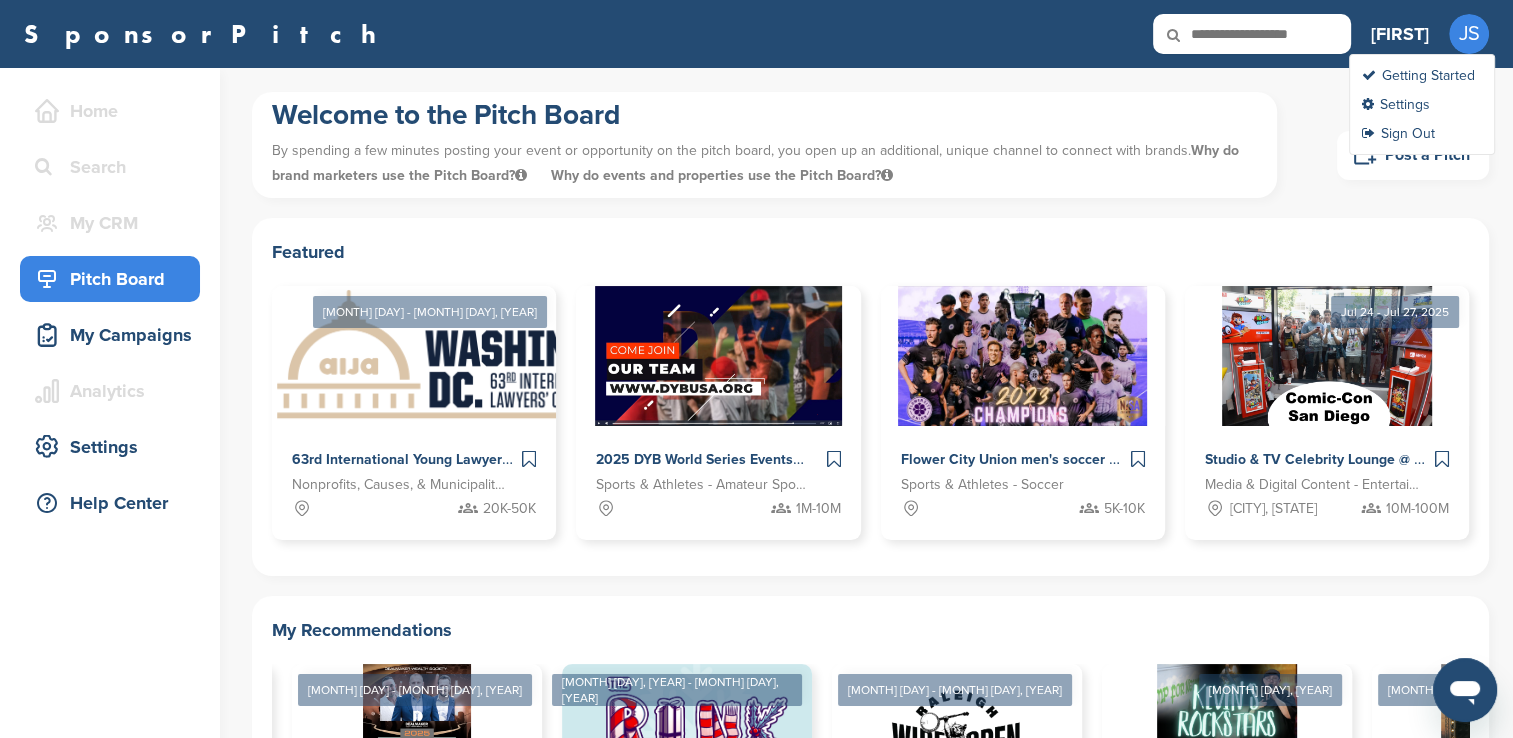 click on "JS" at bounding box center (1469, 34) 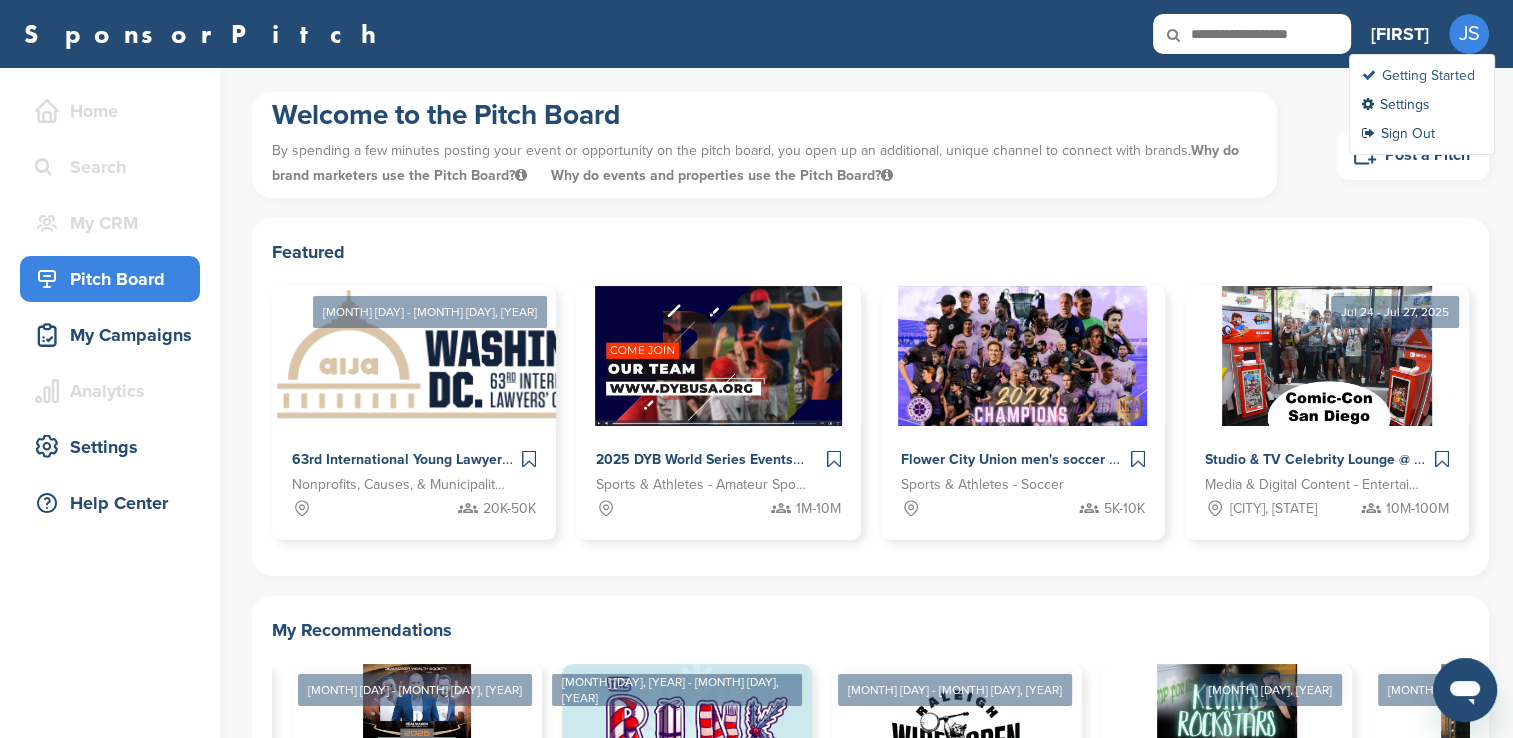 click on "Getting Started" at bounding box center (1418, 75) 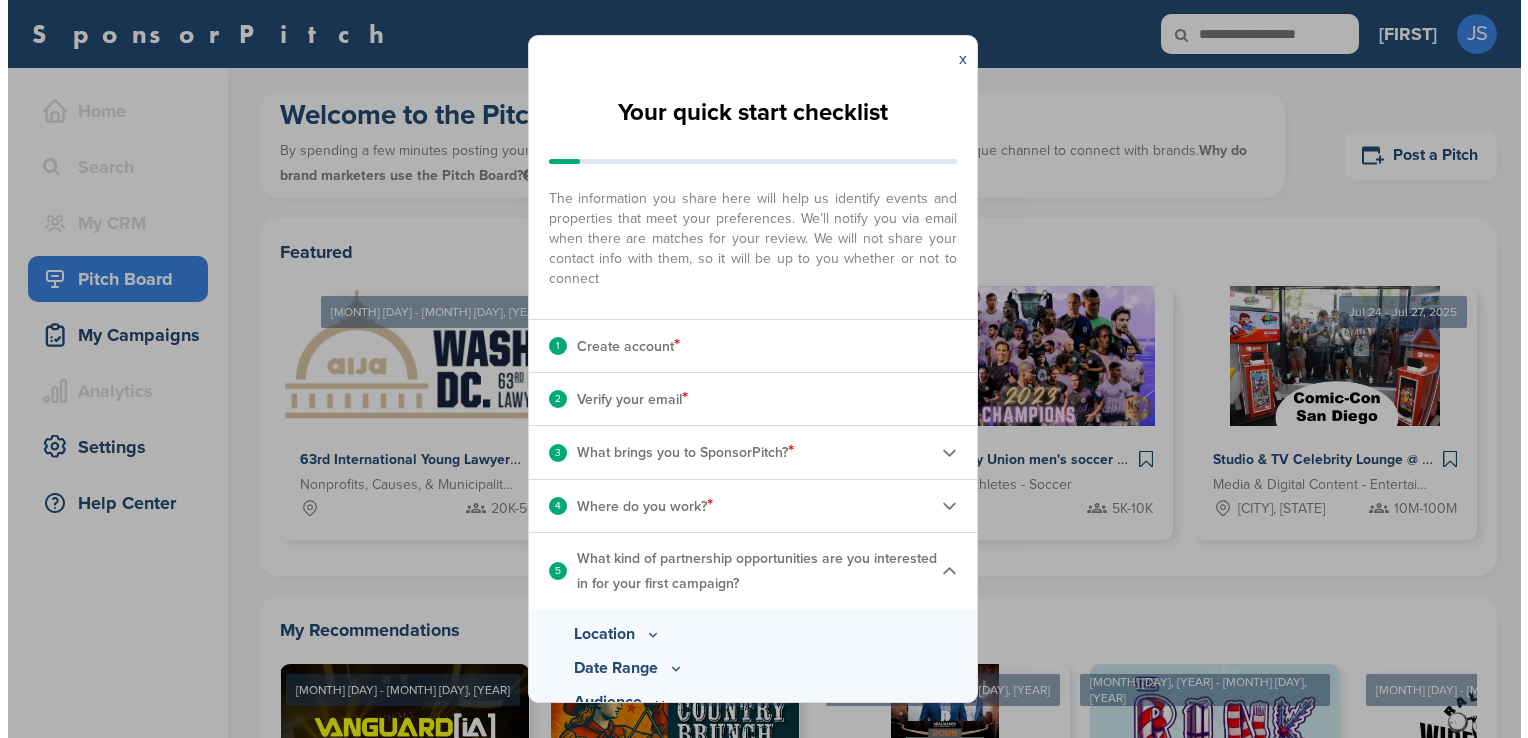 scroll, scrollTop: 0, scrollLeft: 0, axis: both 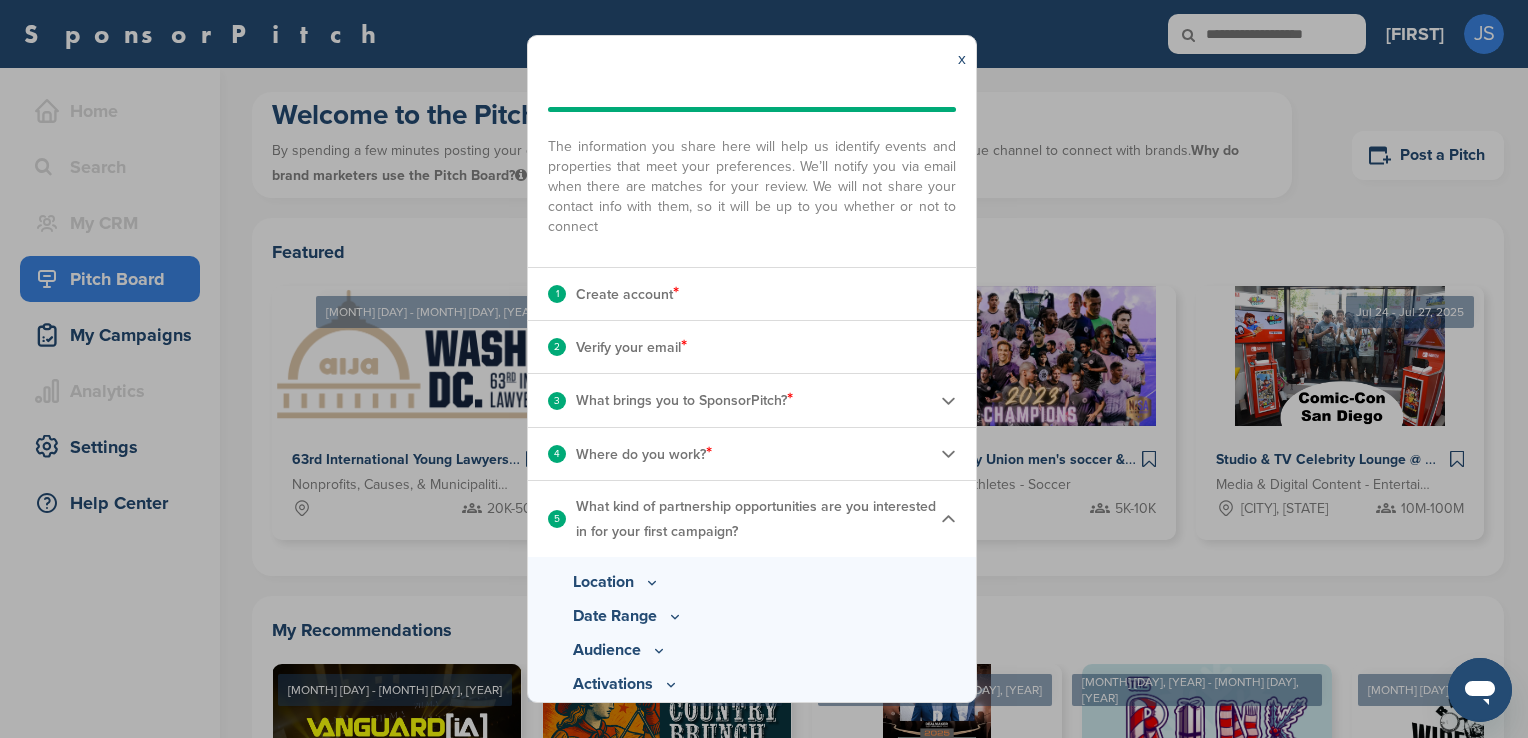 click on "x" at bounding box center (962, 59) 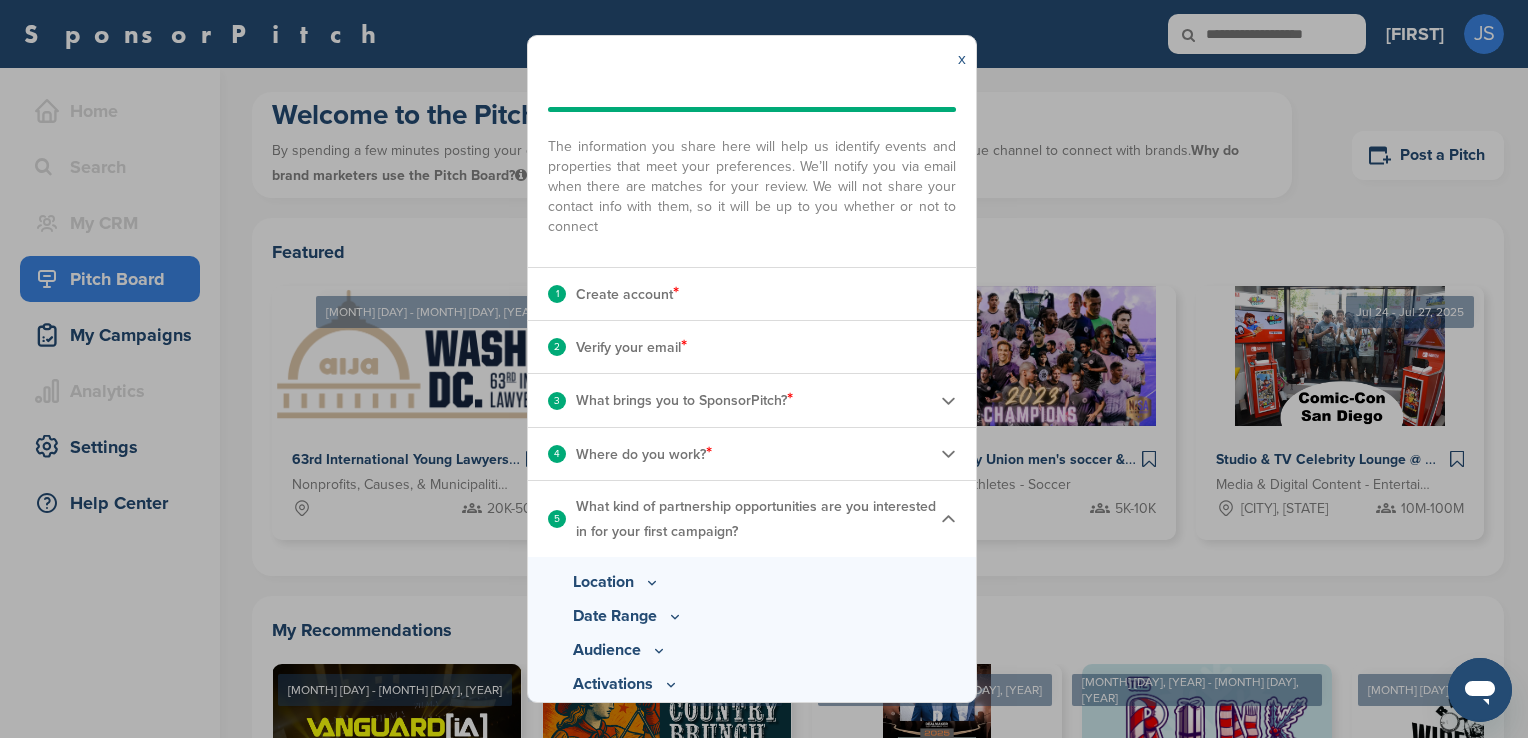 click on "x" at bounding box center [962, 59] 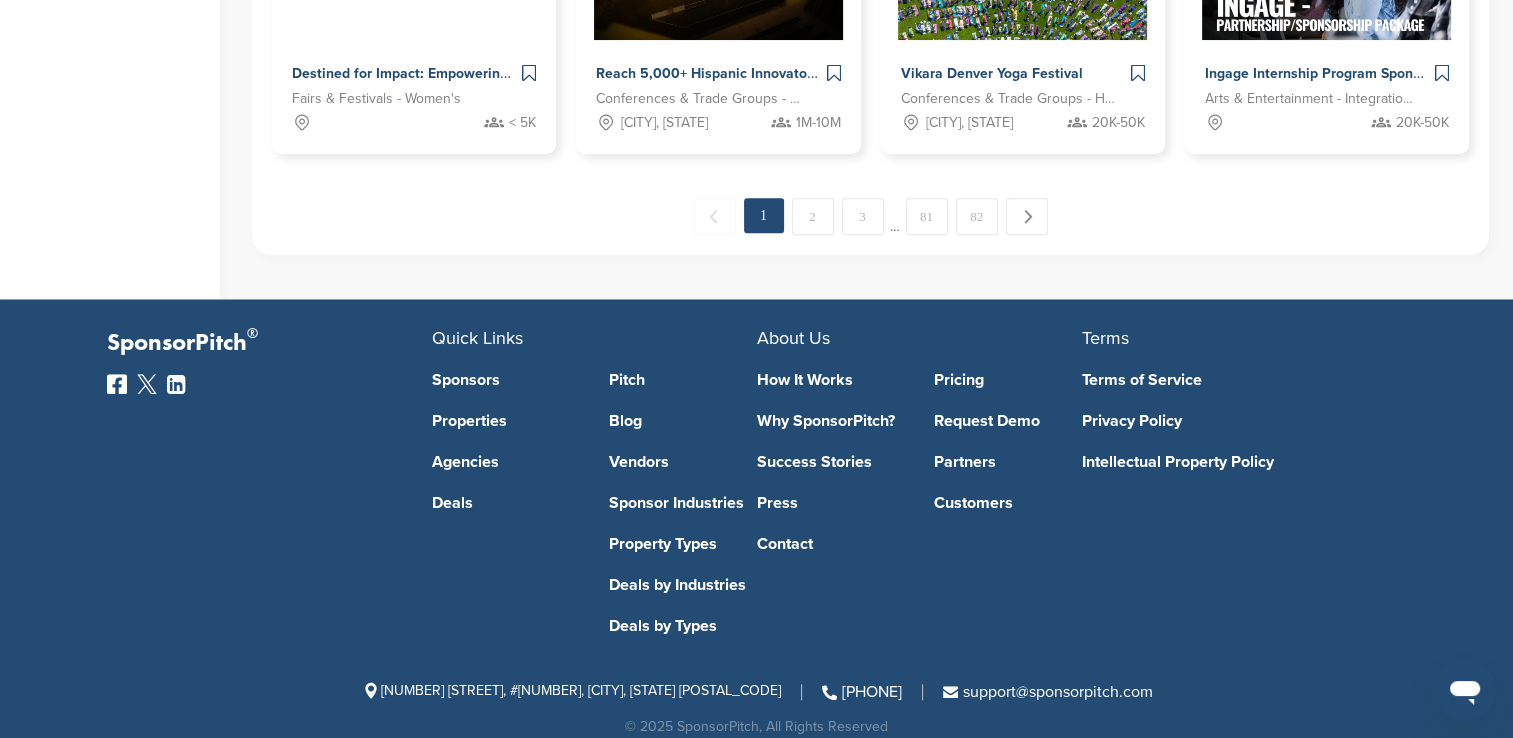 scroll, scrollTop: 1755, scrollLeft: 0, axis: vertical 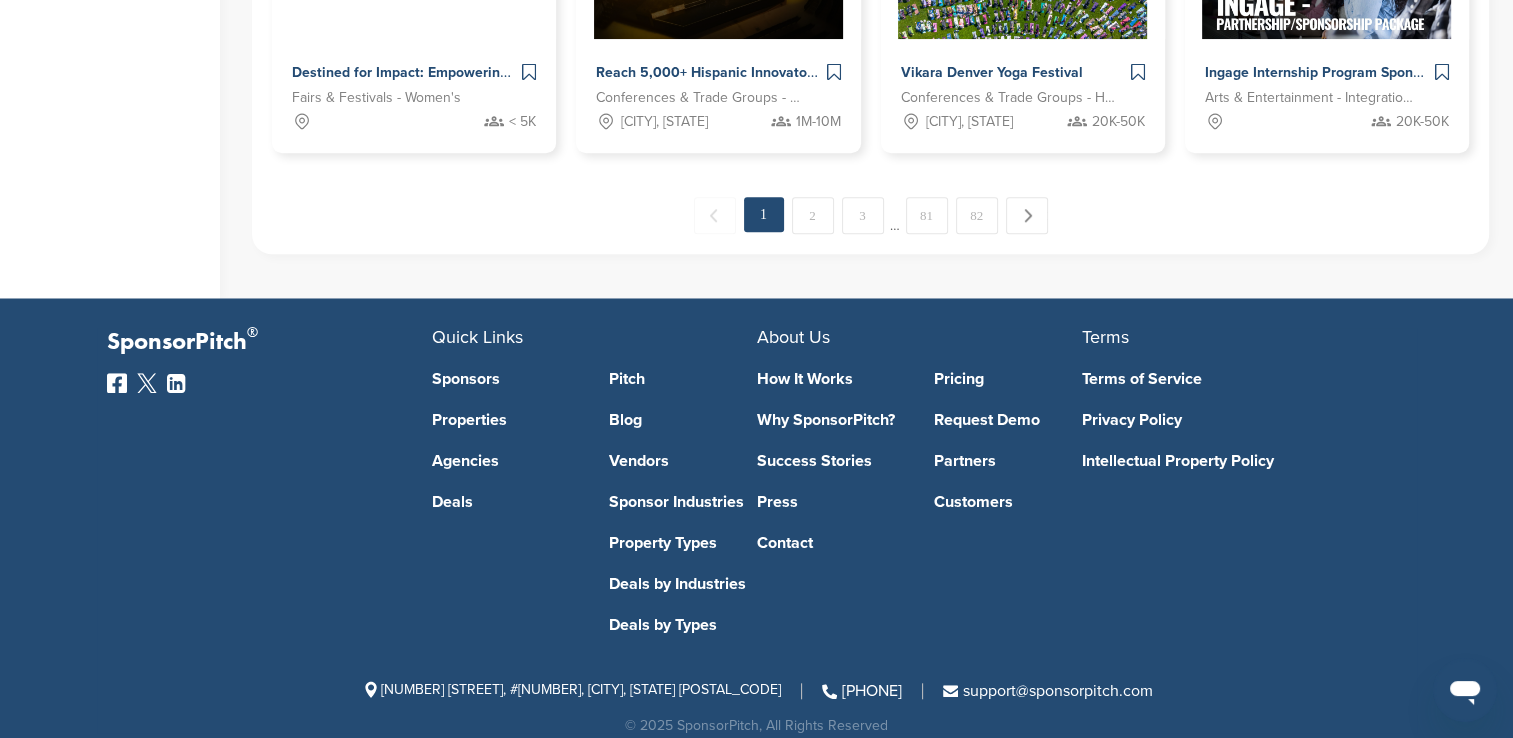 click on "Properties" at bounding box center (506, 420) 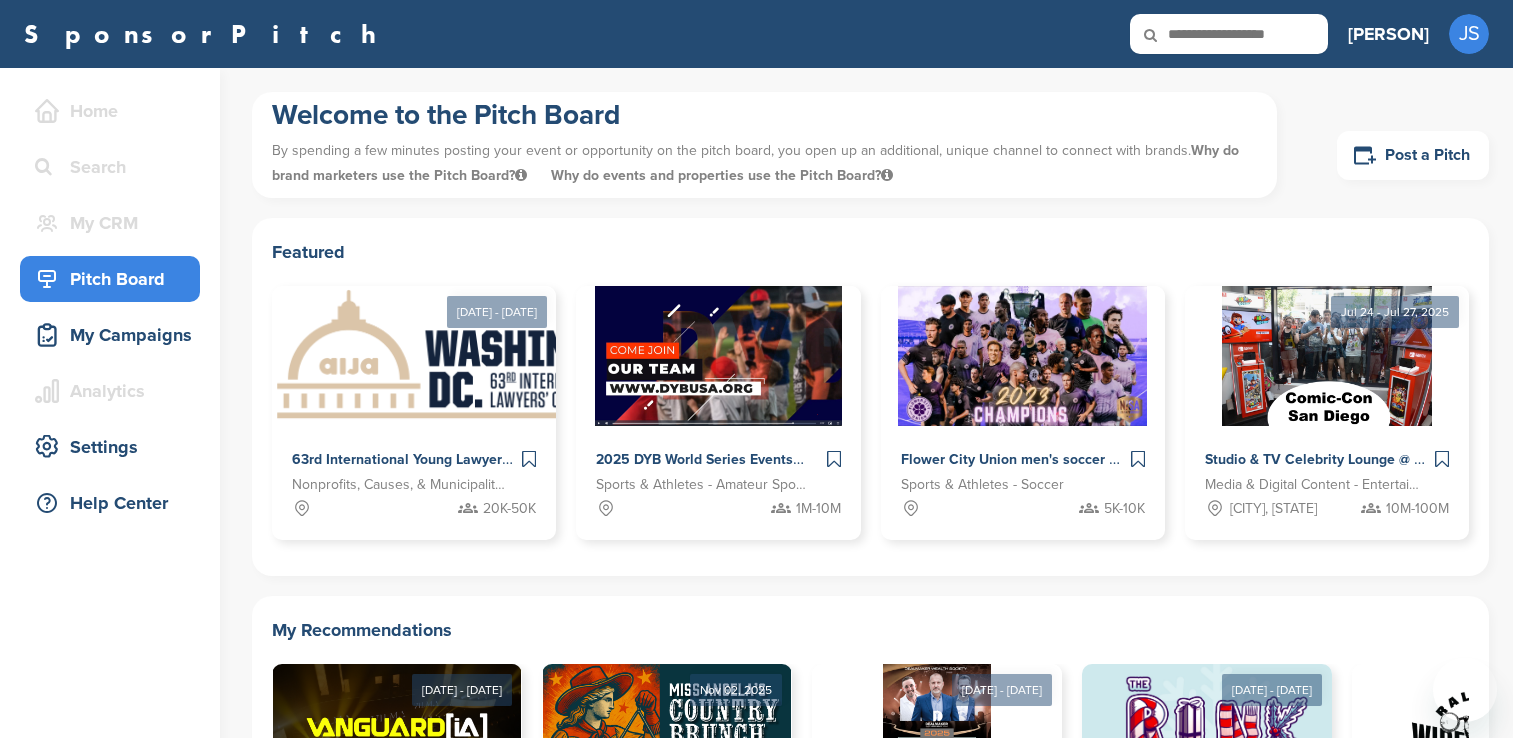 scroll, scrollTop: 0, scrollLeft: 0, axis: both 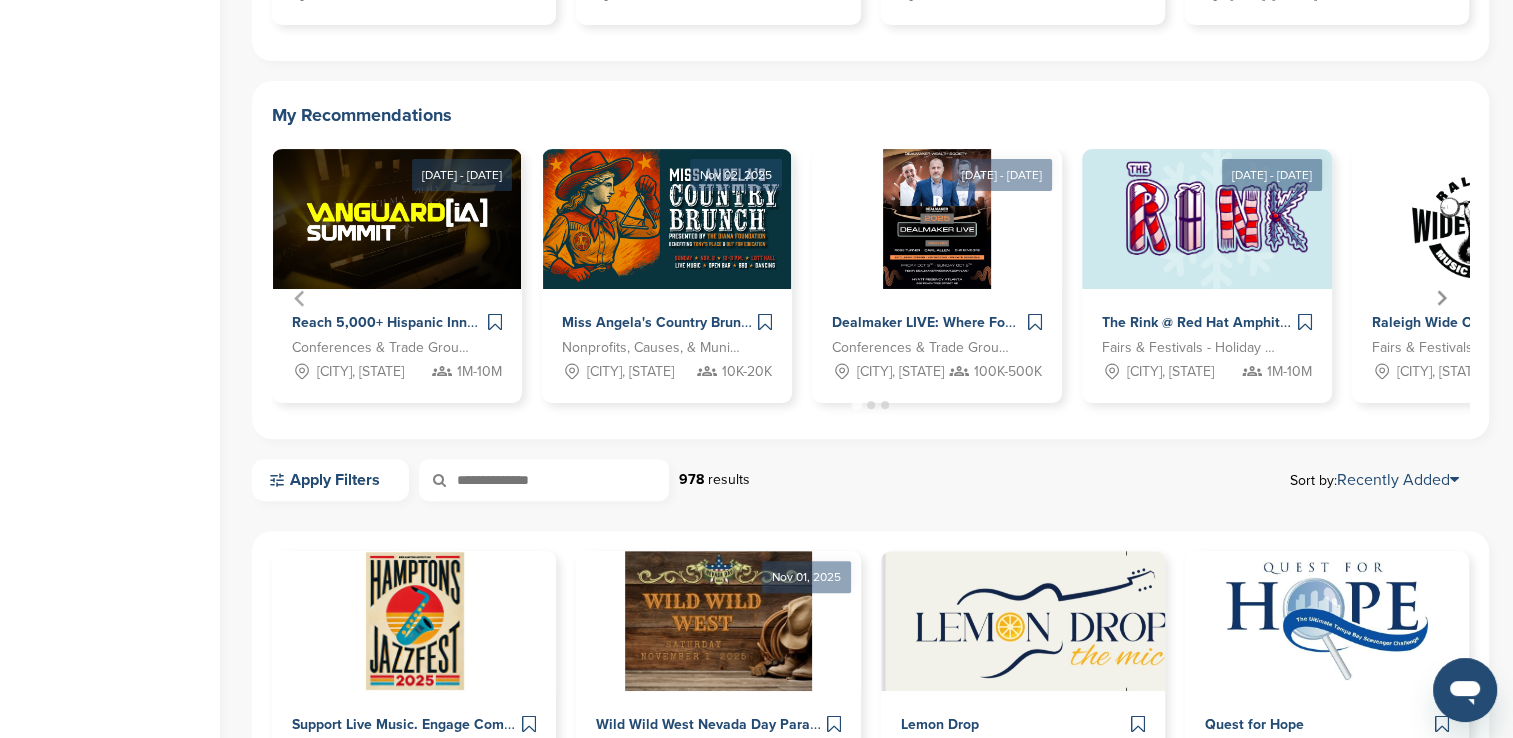 click 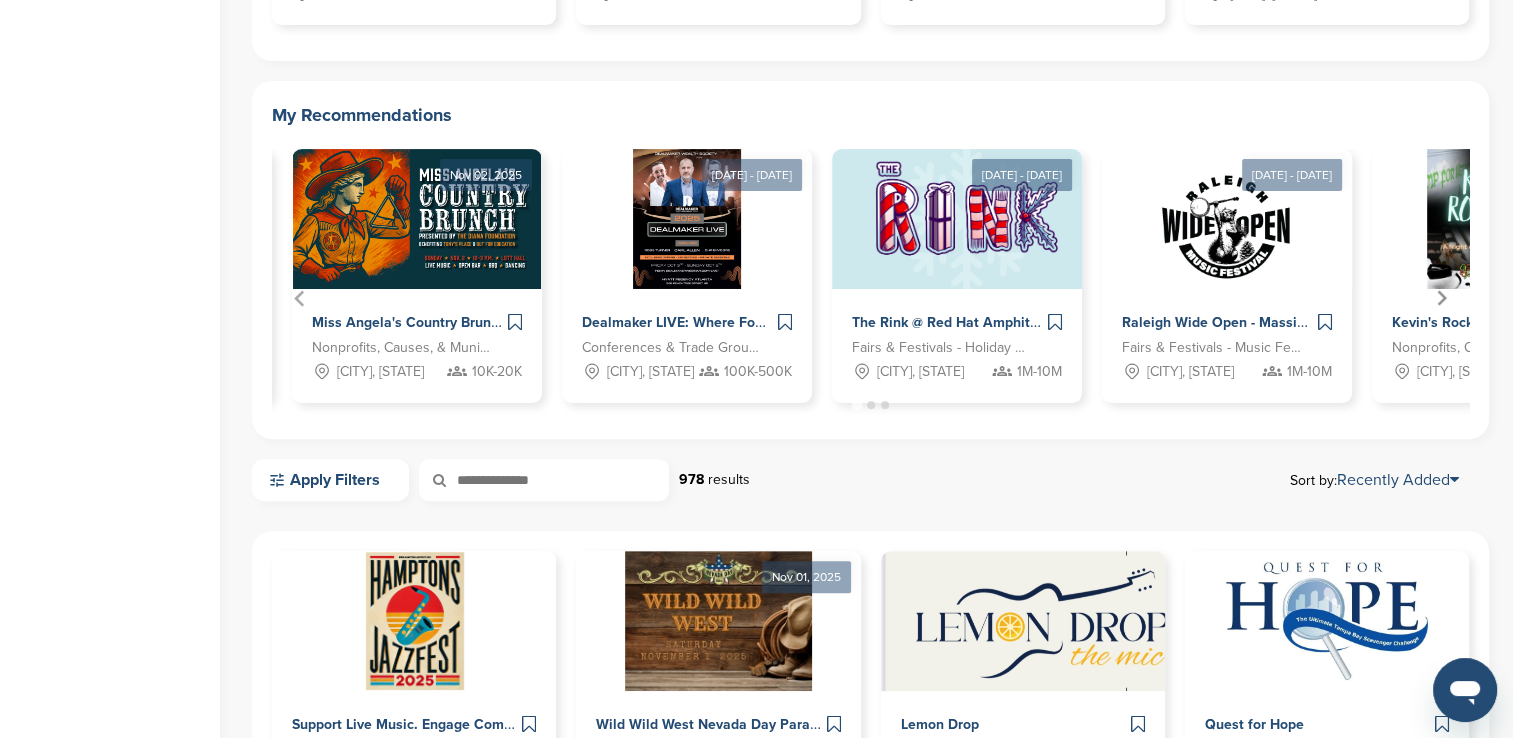 click 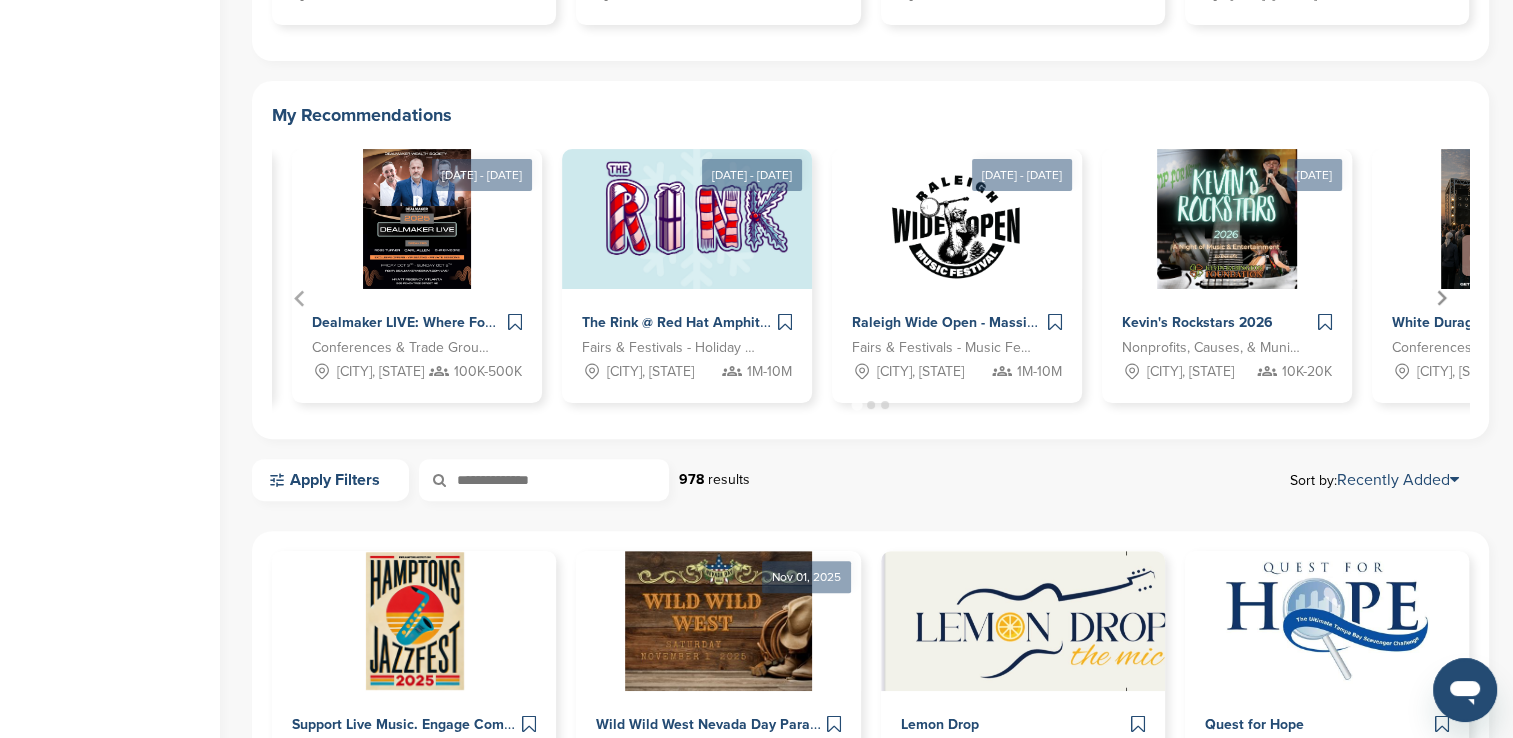 click 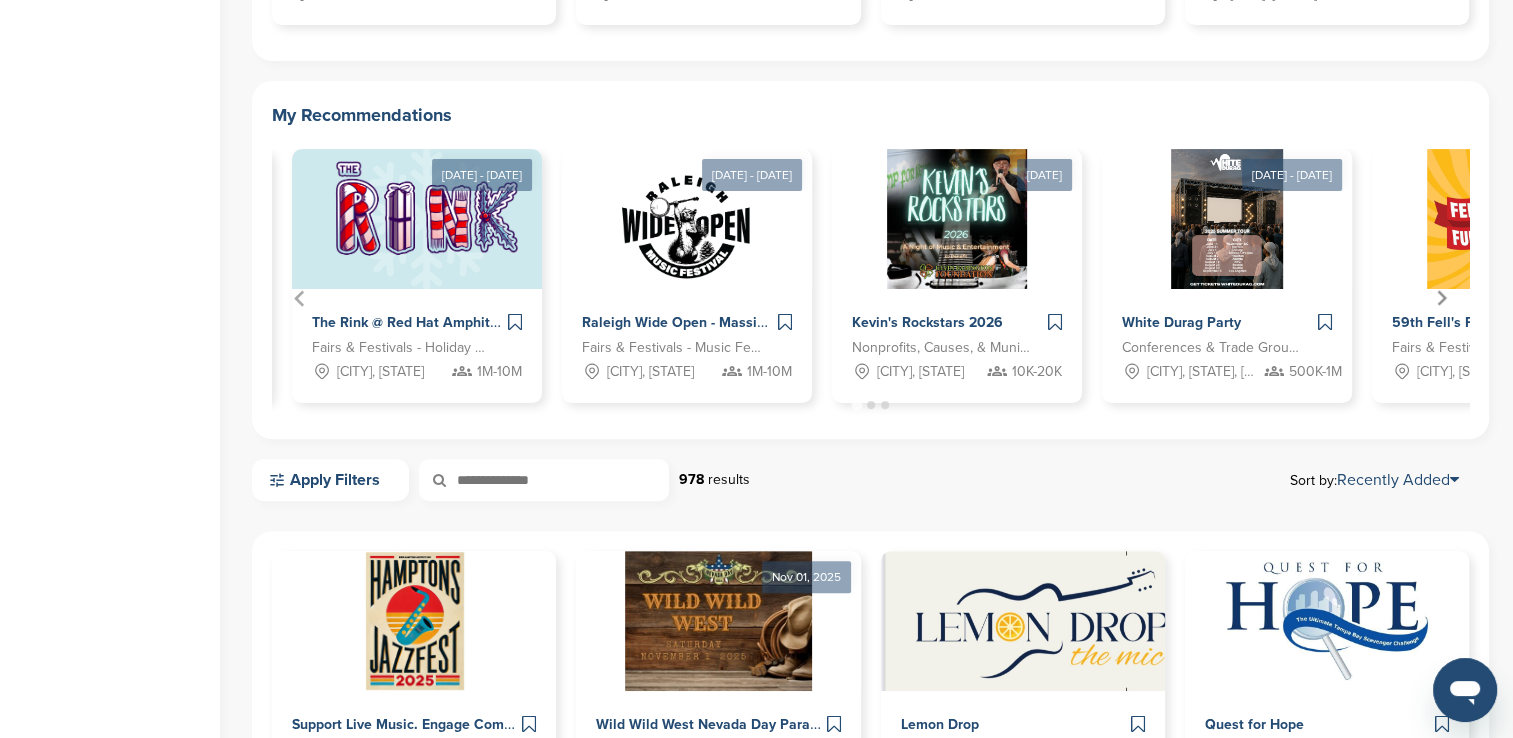 click 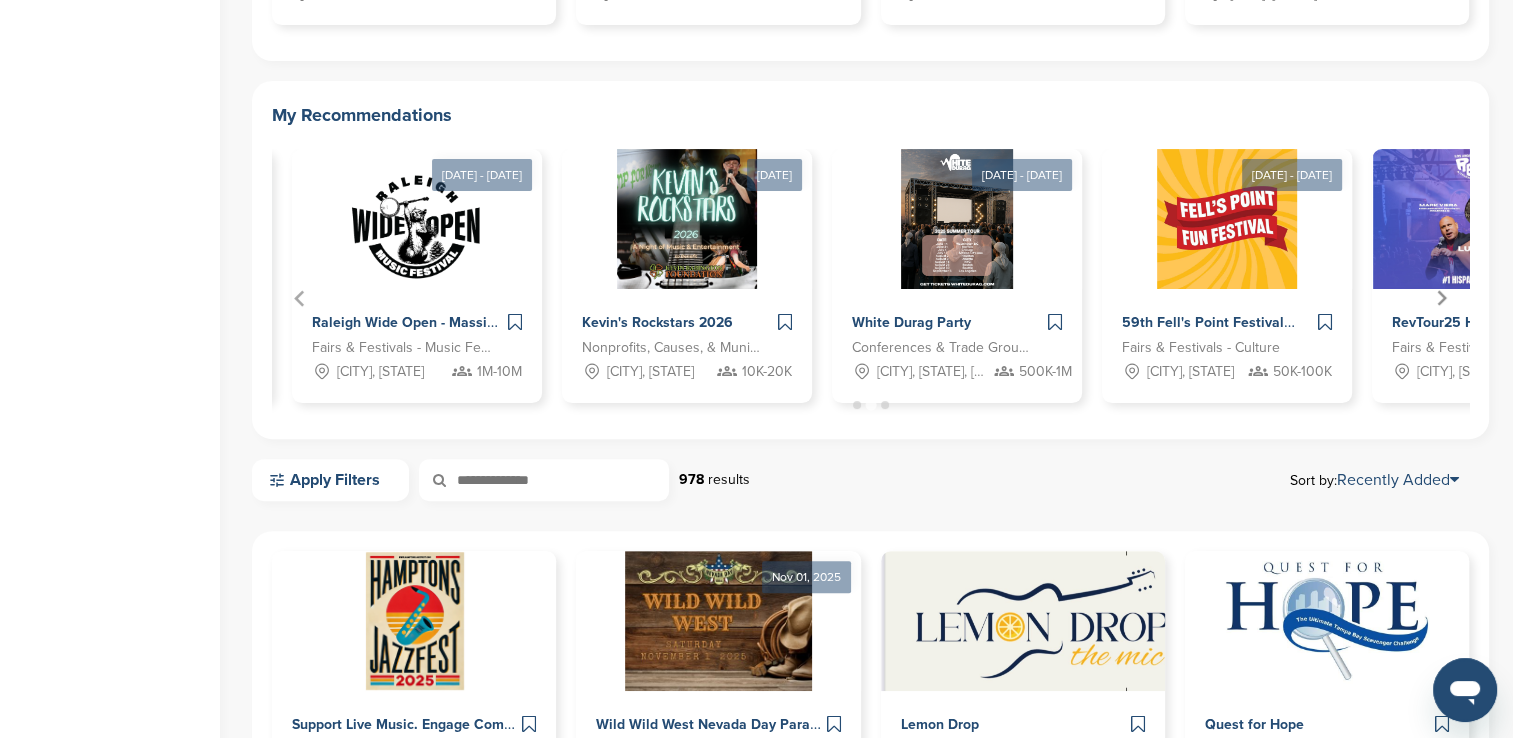 click 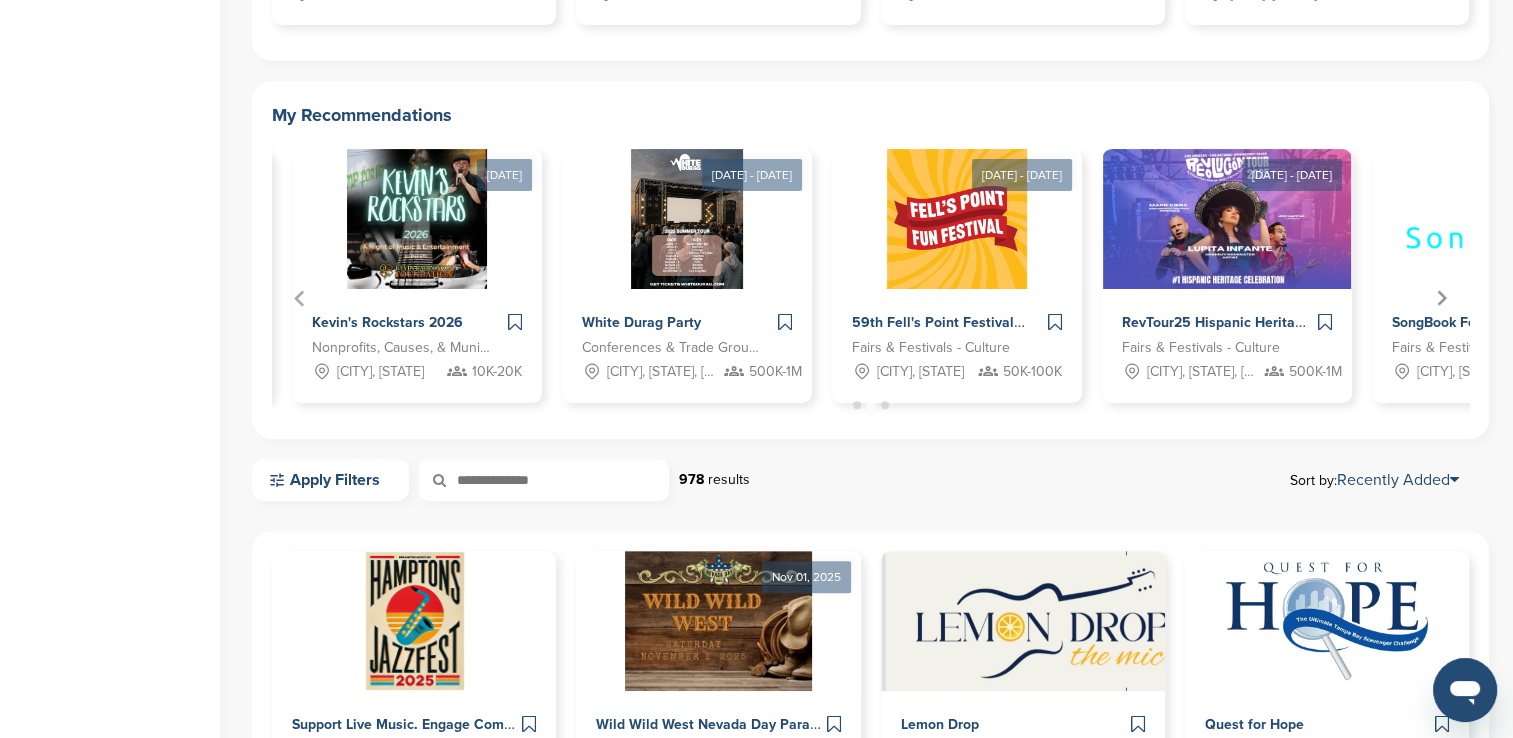 click 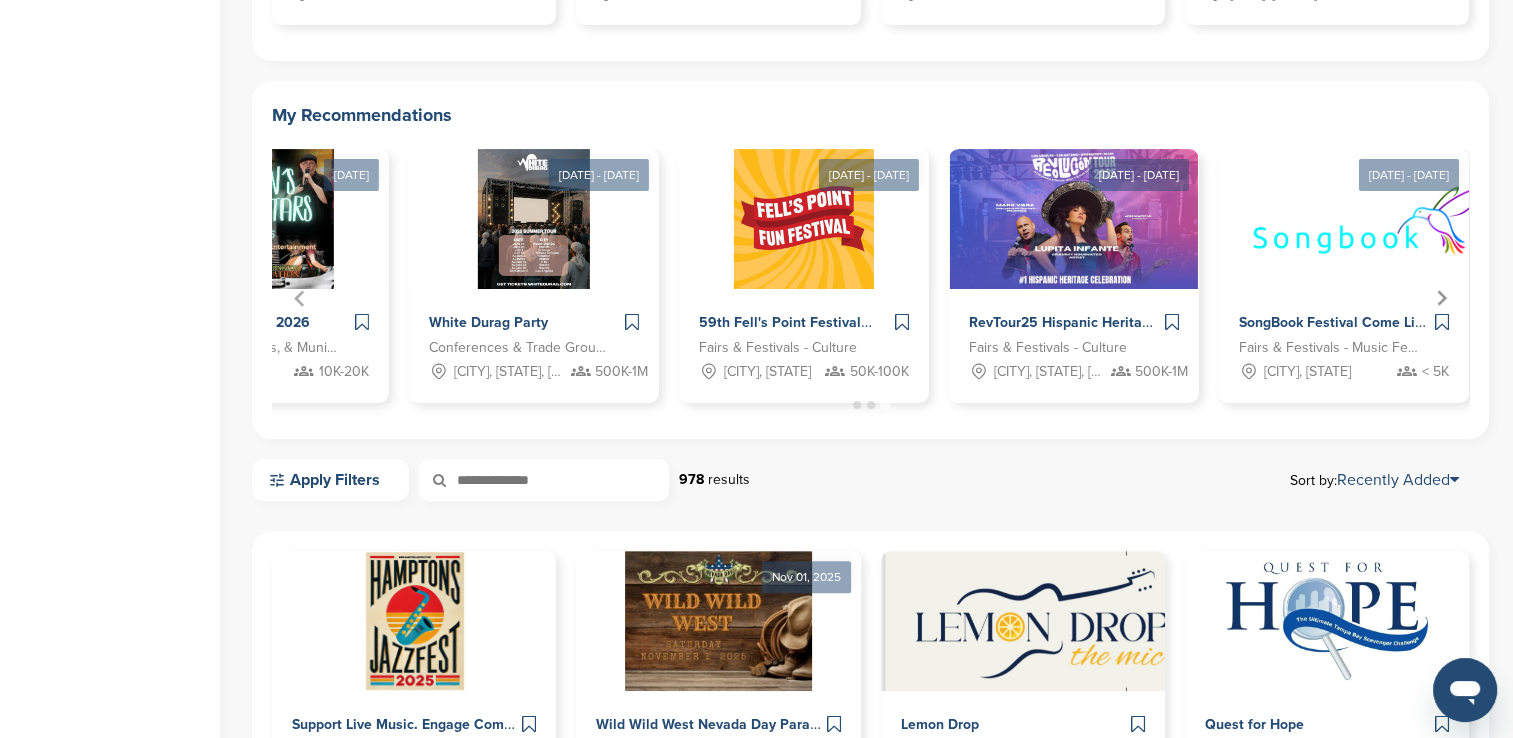 click 